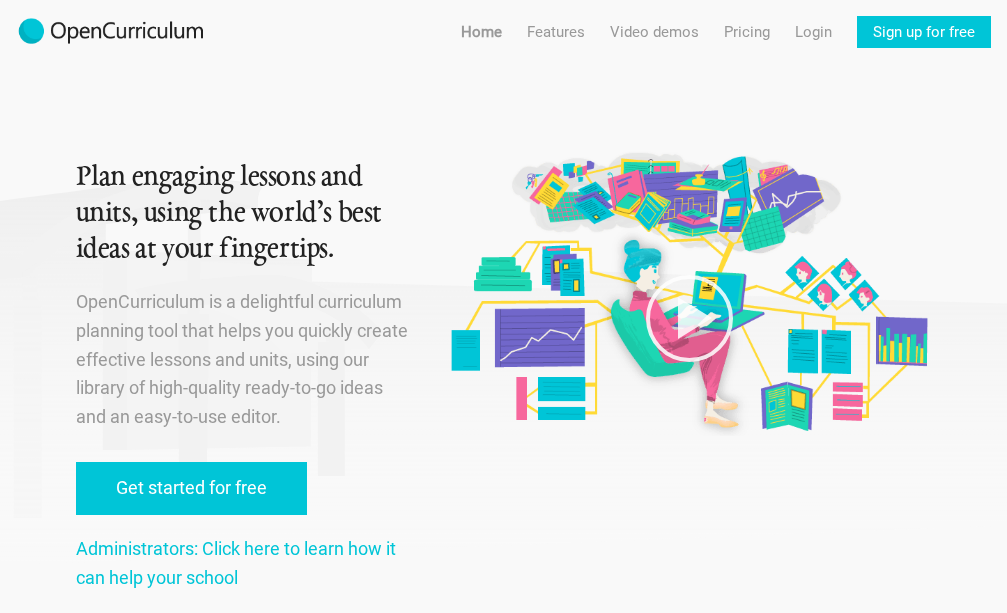 scroll, scrollTop: 0, scrollLeft: 0, axis: both 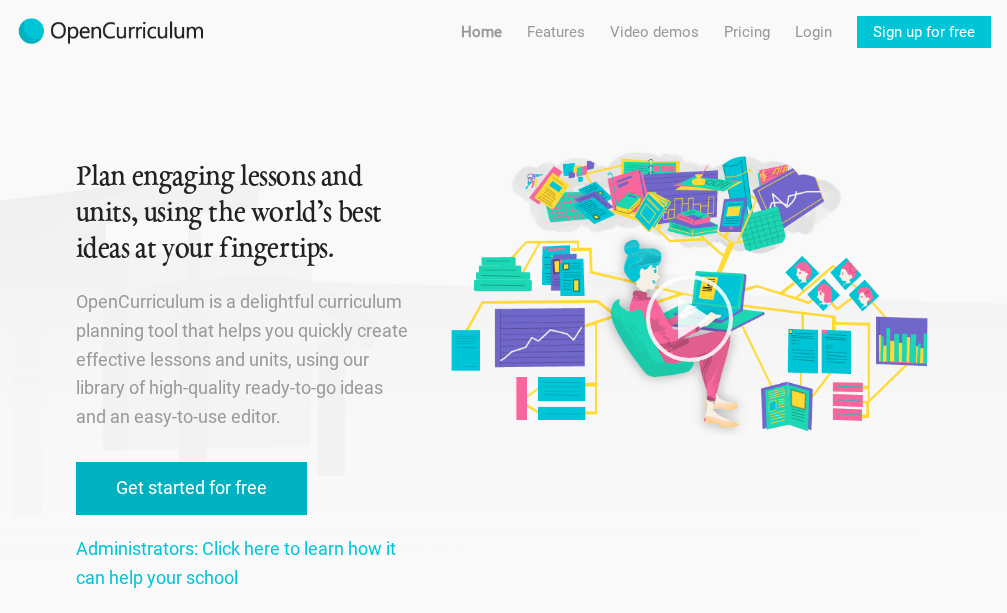 click on "Get started for free" at bounding box center [191, 488] 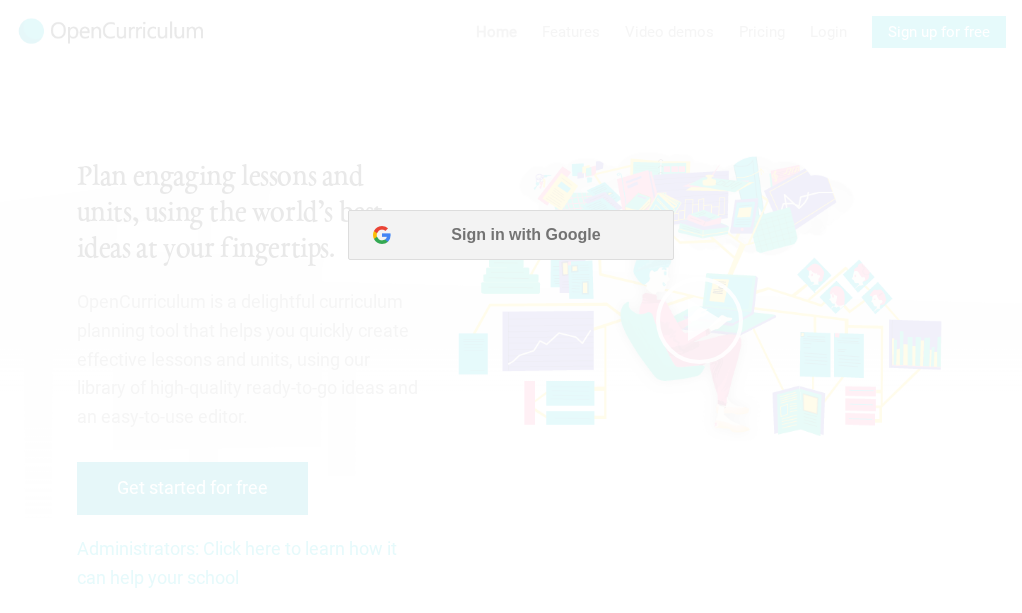 scroll, scrollTop: 0, scrollLeft: 0, axis: both 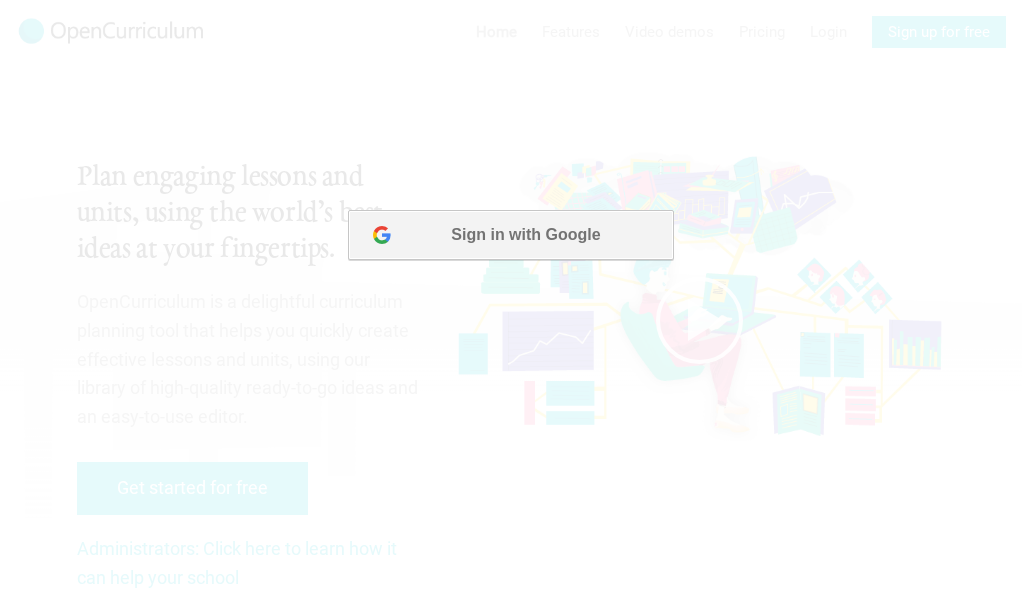 click on "Sign in with Google" at bounding box center (510, 235) 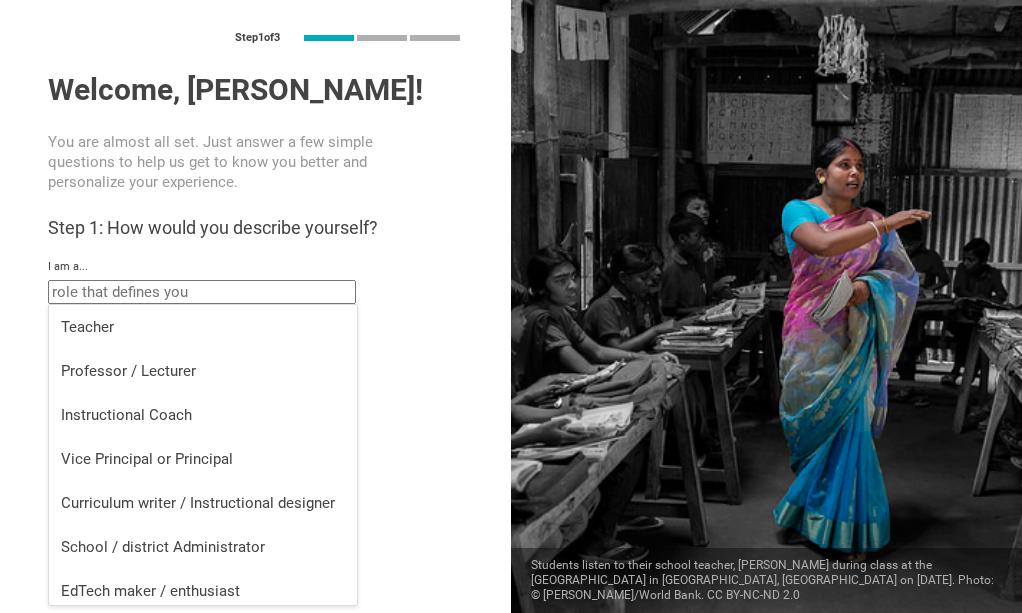 click at bounding box center [202, 292] 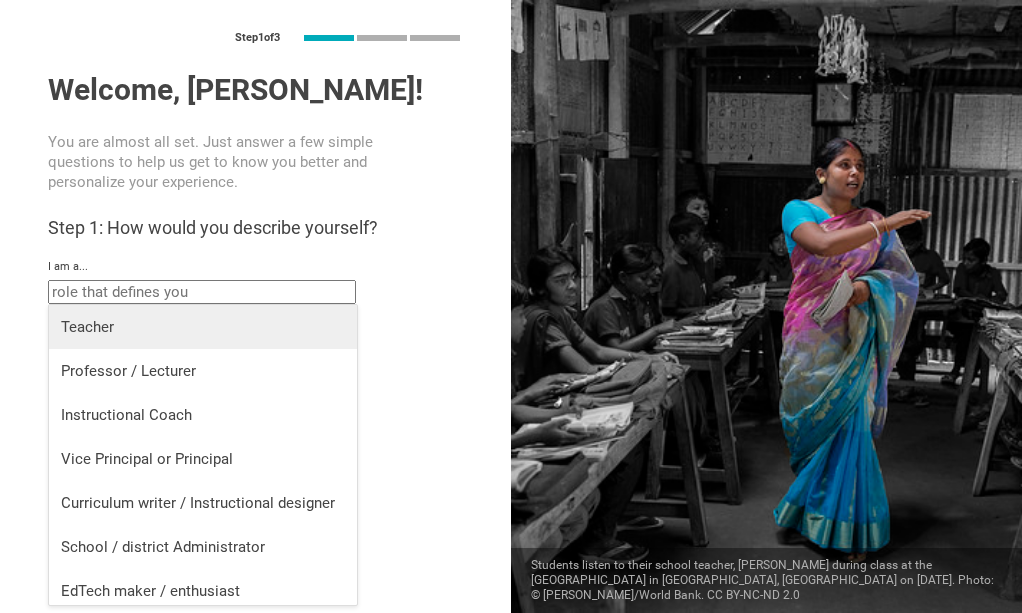 click on "Teacher" at bounding box center (203, 327) 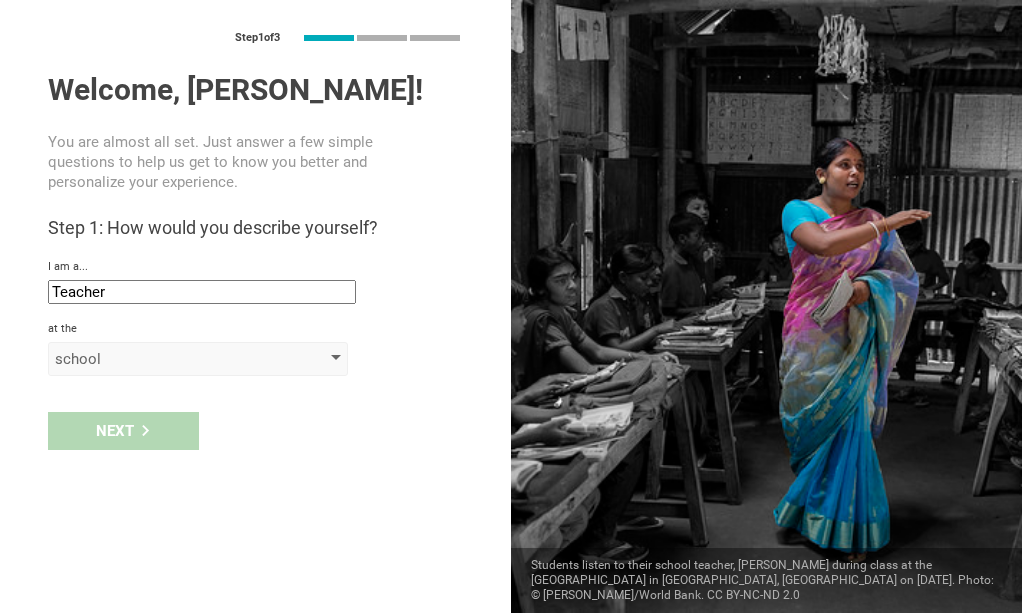 click on "school" at bounding box center [169, 359] 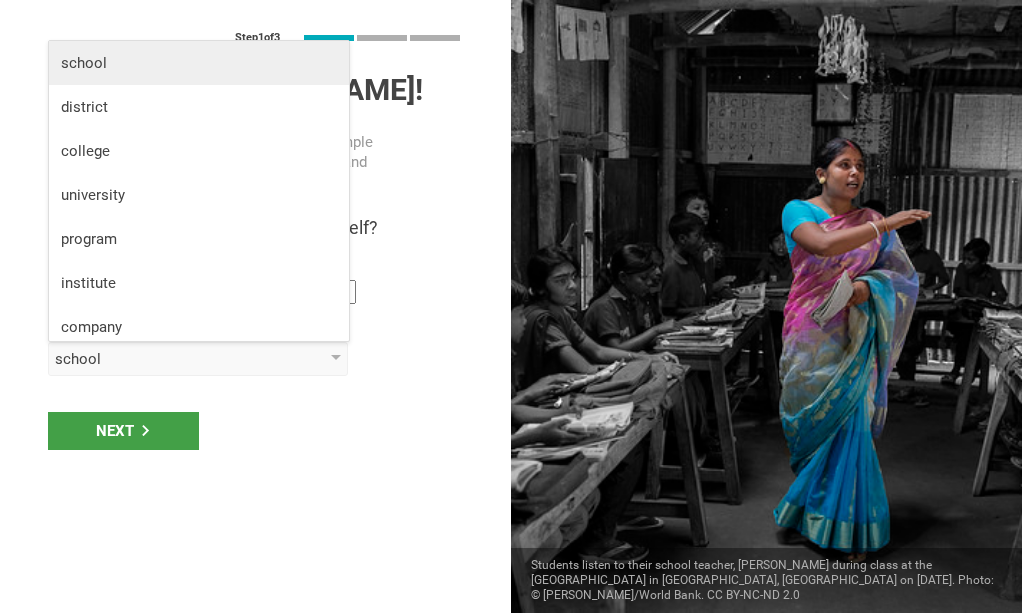 click on "school" at bounding box center (199, 63) 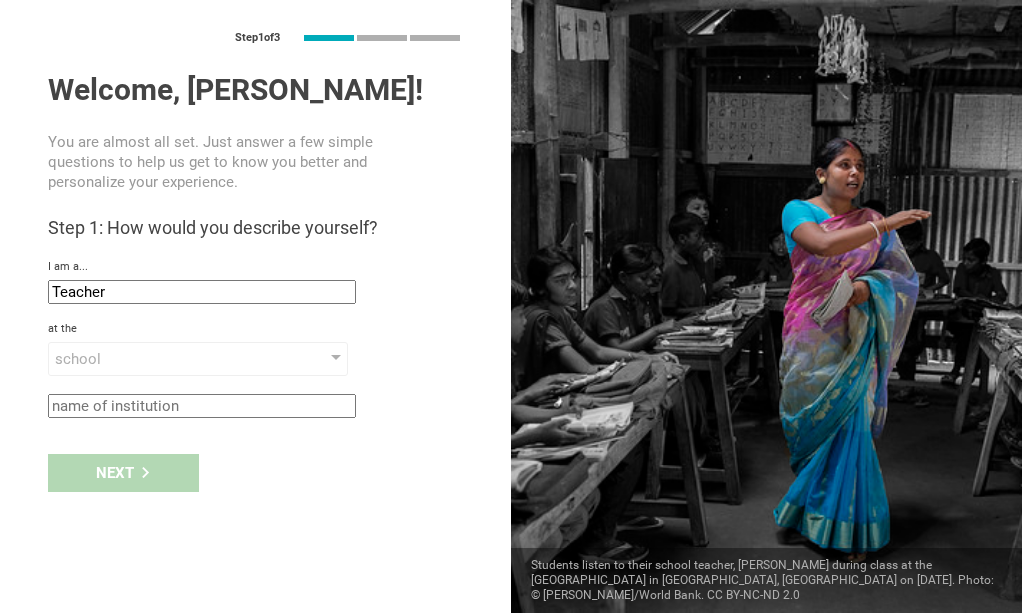 click 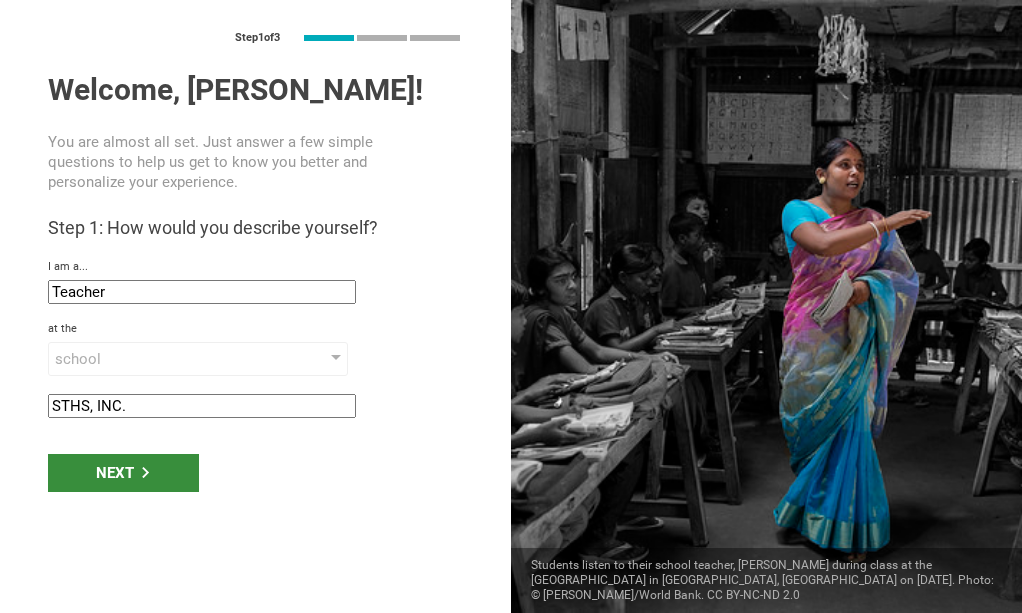 type on "STHS, INC." 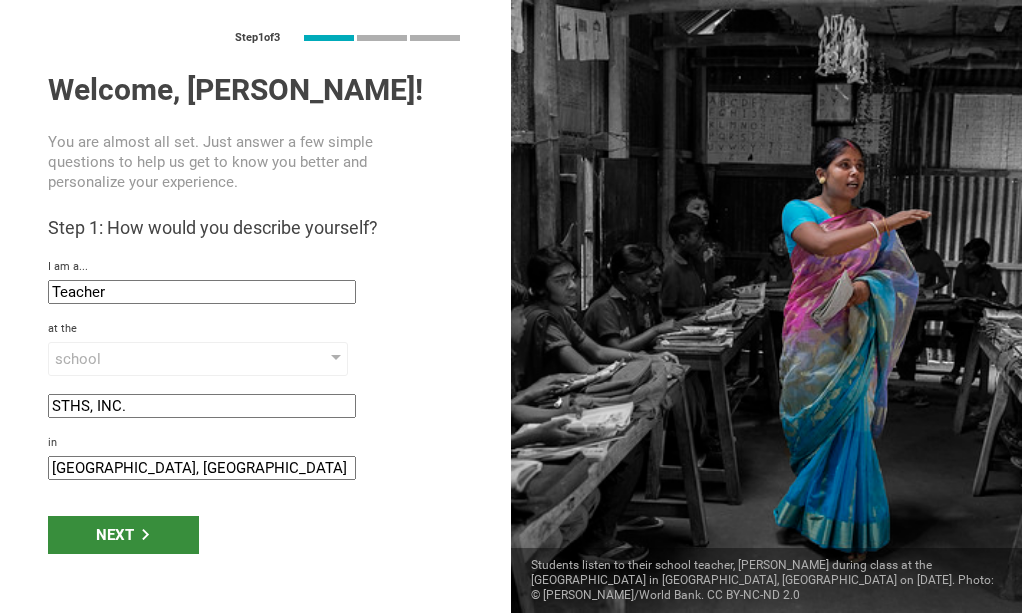 click 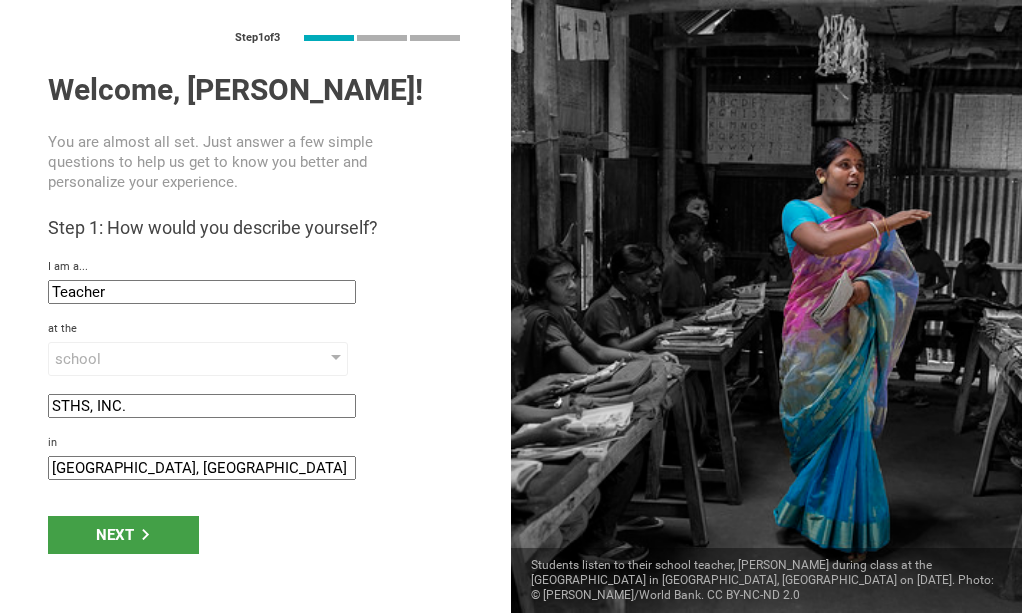 click on "[GEOGRAPHIC_DATA], [GEOGRAPHIC_DATA]" 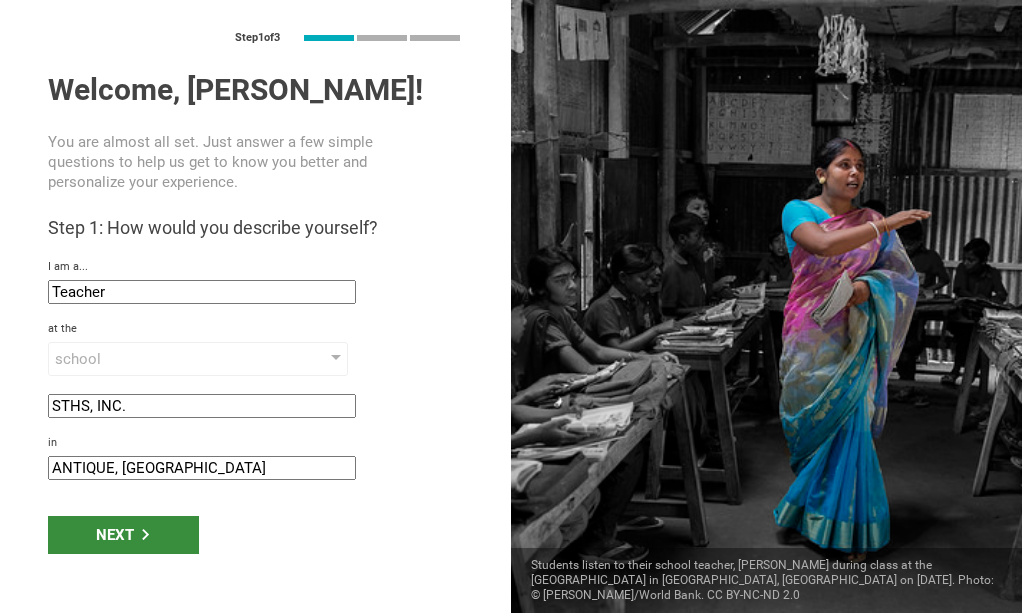 type on "ANTIQUE, [GEOGRAPHIC_DATA]" 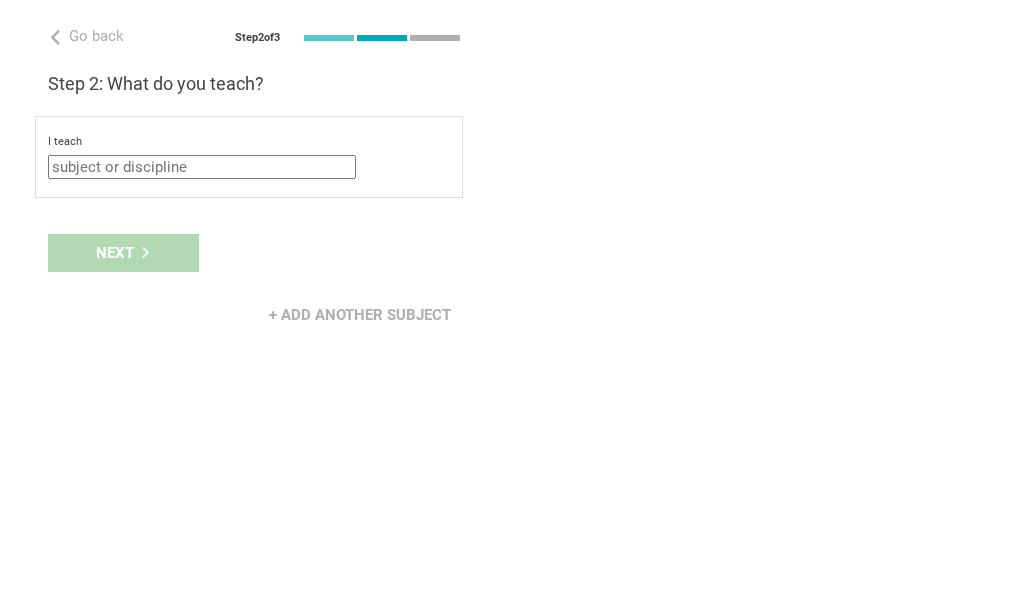 click at bounding box center [202, 167] 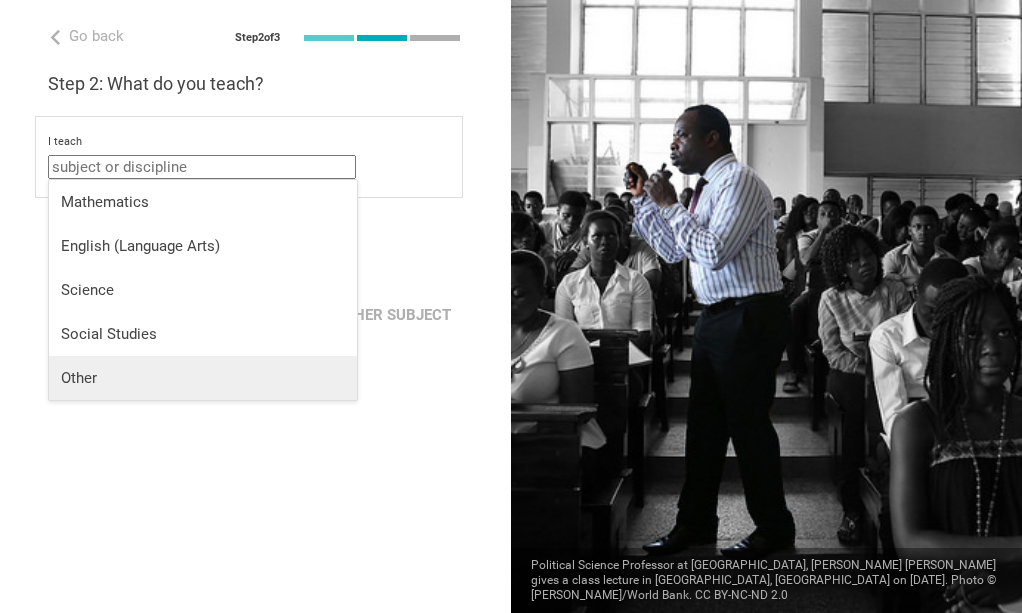 click on "Other" at bounding box center [203, 378] 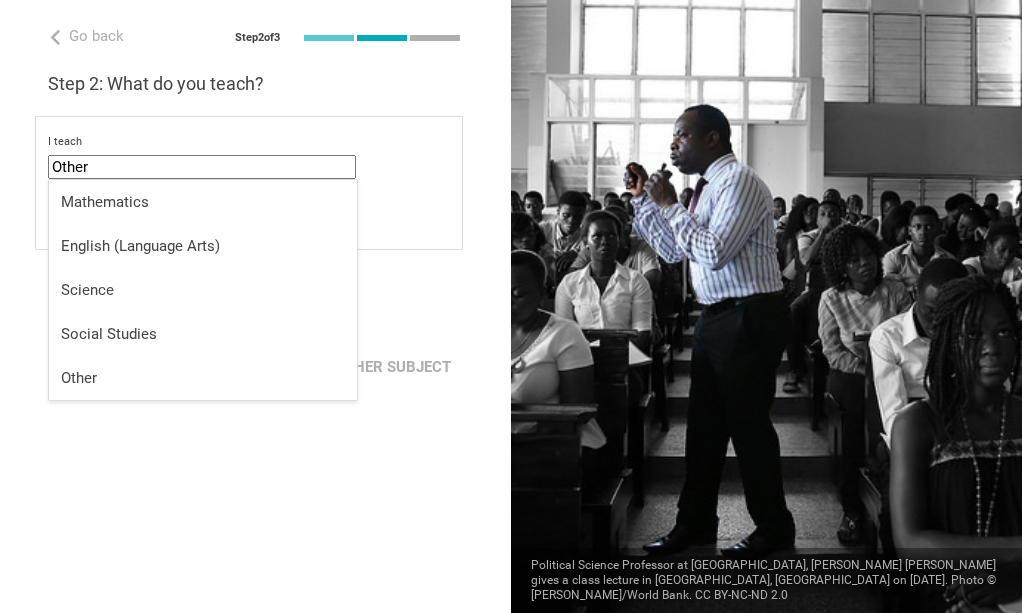 click on "Other" at bounding box center (202, 167) 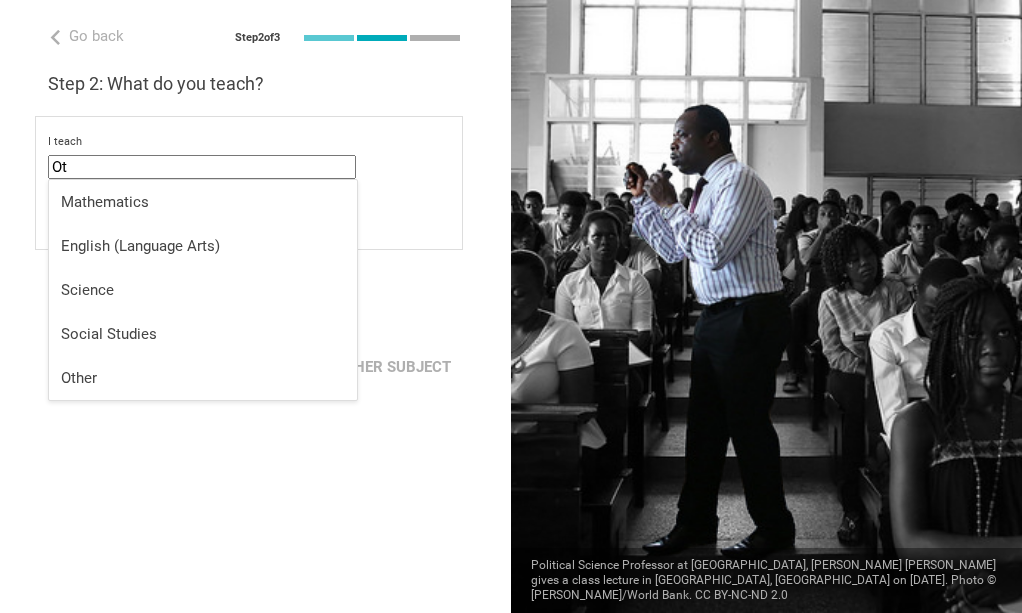 type on "O" 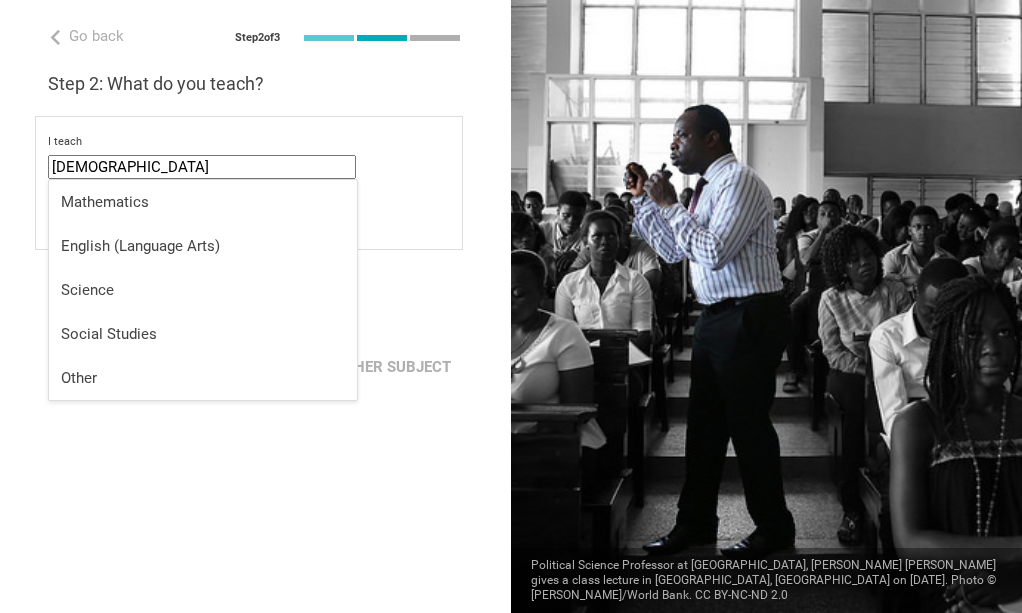 click on "Go back Step  2  of  3 Welcome, [PERSON_NAME]! You are almost all set. Just answer a few simple questions to help us get to know you better and personalize your experience. Step 1: How would you describe yourself? I am a... Teacher Teacher Professor / Lecturer Instructional Coach Vice Principal or Principal Curriculum writer / Instructional designer School / district Administrator EdTech maker / enthusiast at the [GEOGRAPHIC_DATA] program institute company organization STHS, INC. in [GEOGRAPHIC_DATA], [GEOGRAPHIC_DATA] Step 2: What do you teach? I teach FILIPINO Mathematics English (Language Arts) Science Social Studies Other select from specific areas to the students of Grade Grade Class Year Level Standard select from grades 1 2 3 4 5 6 7 8 9 10 11 12 13 When describing my students, I would say that select from all phrases that apply there are students of various level of skill there are a few that perform well, but the rest are low-achievers there are a few that perform poorly, but the rest do well Next" at bounding box center [255, 306] 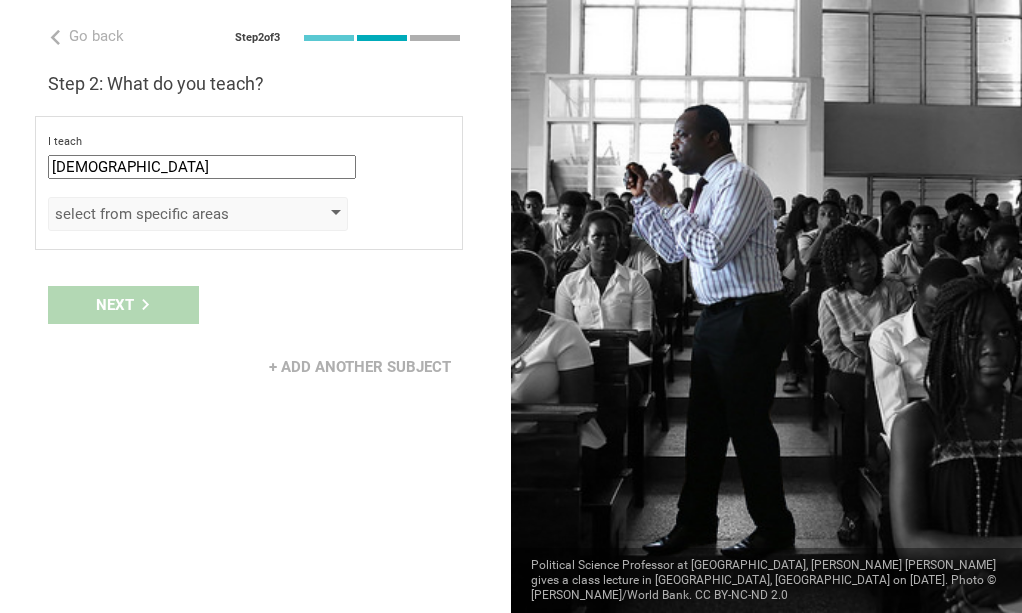 click on "select from specific areas" at bounding box center [198, 214] 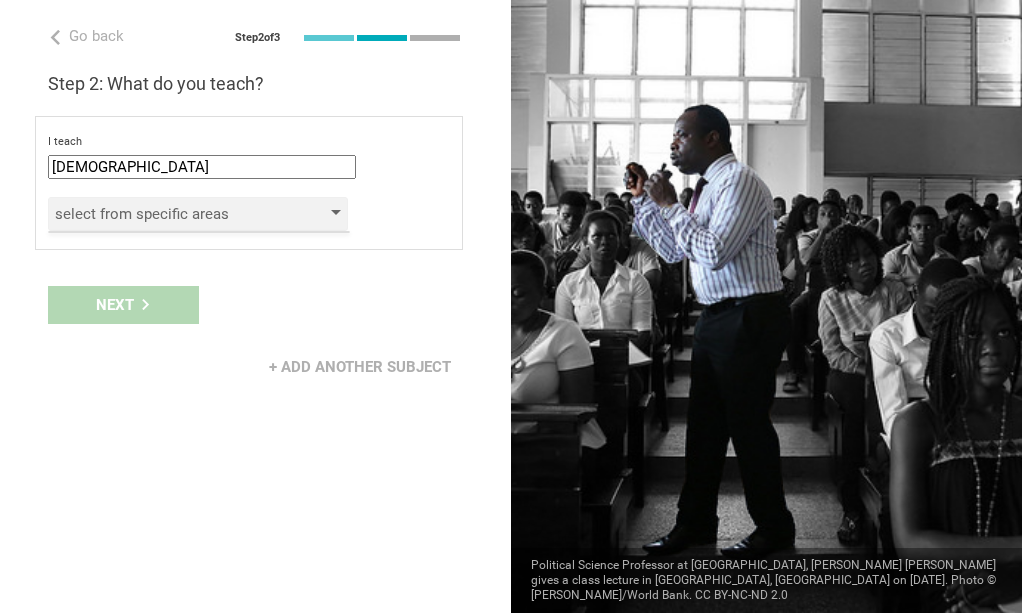 click at bounding box center [336, 214] 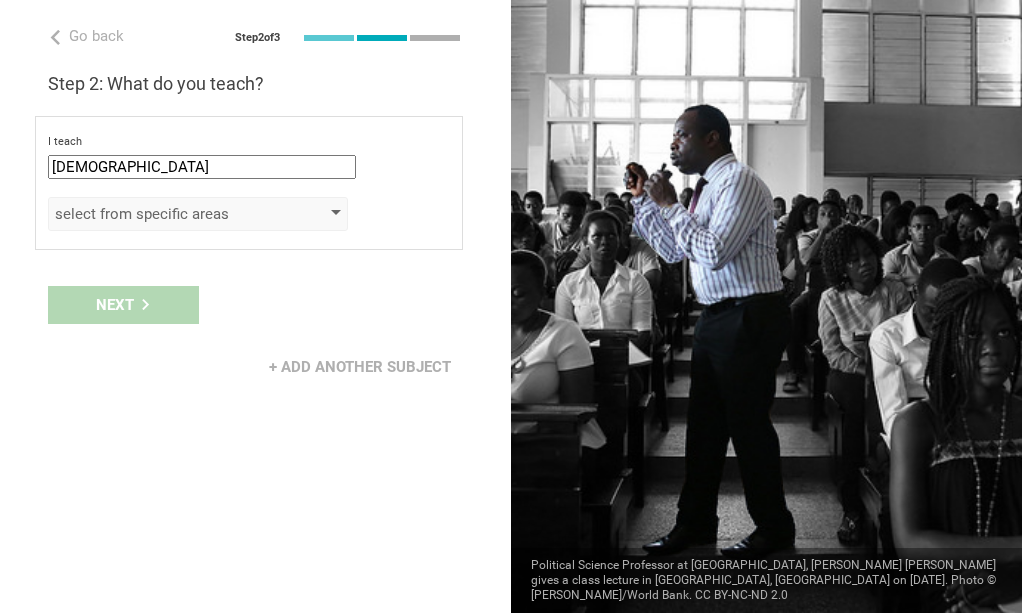 click on "select from specific areas" at bounding box center [169, 214] 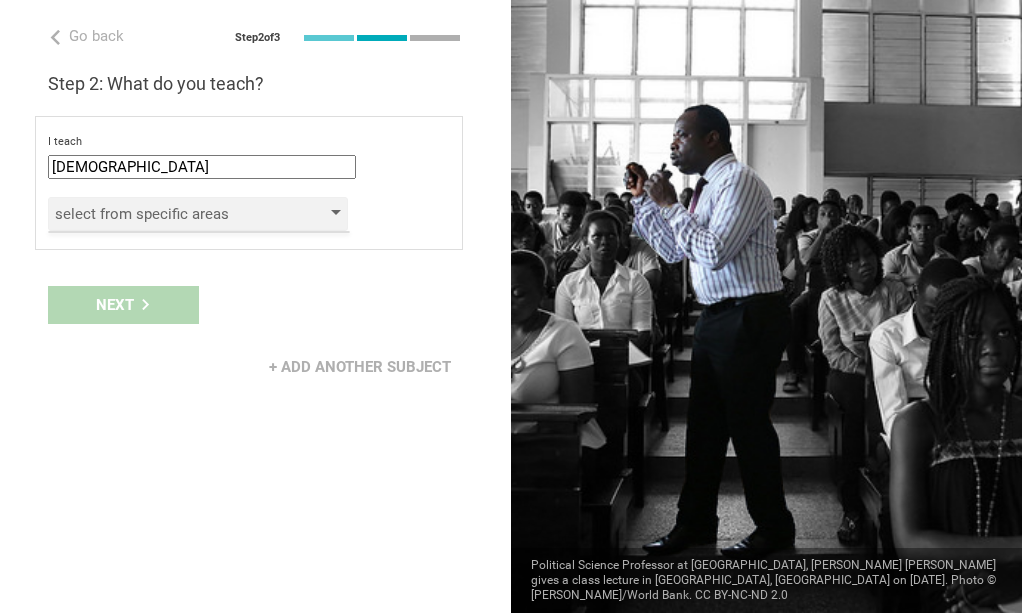 click on "select from specific areas" at bounding box center [169, 214] 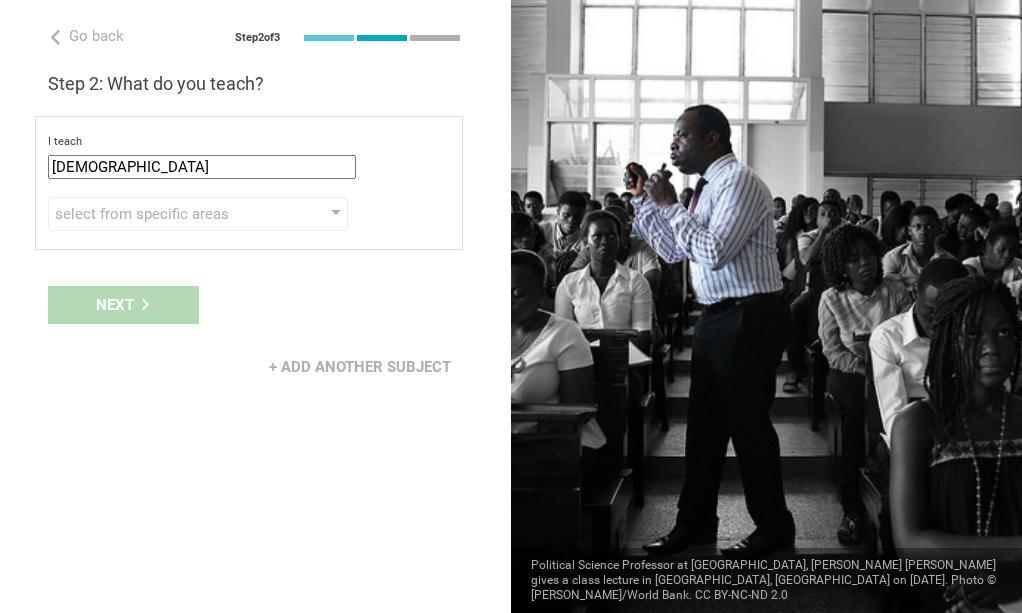 click on "I teach FILIPINO Mathematics English (Language Arts) Science Social Studies Other" at bounding box center (249, 157) 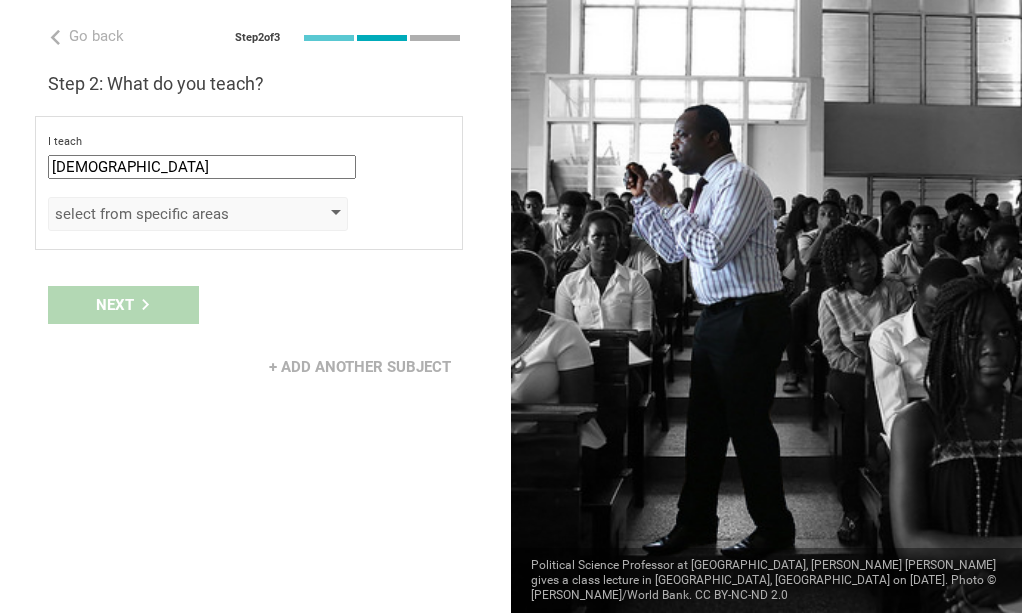click on "select from specific areas" at bounding box center (169, 214) 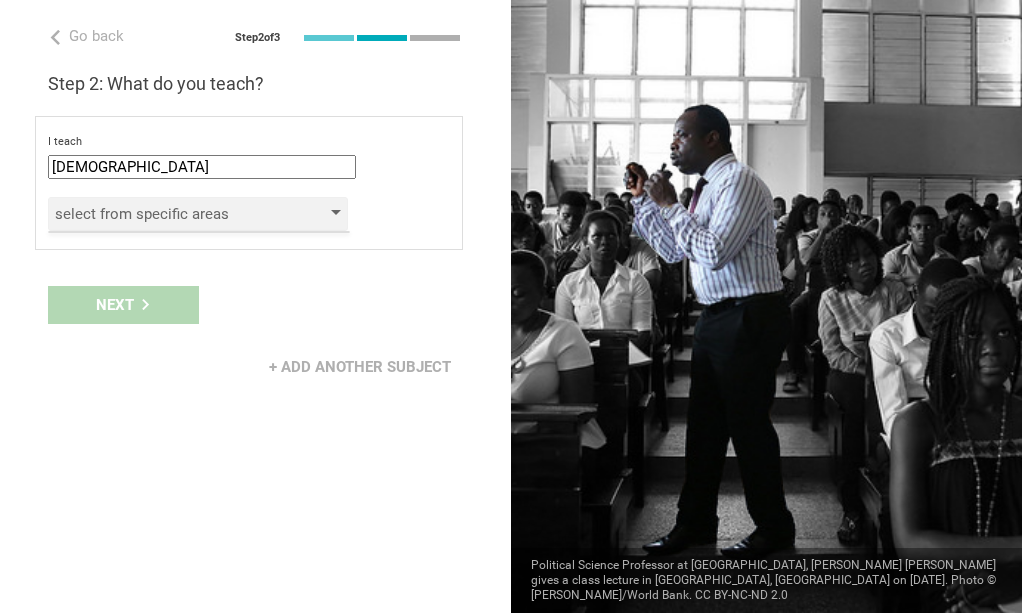 click on "select from specific areas" at bounding box center [198, 214] 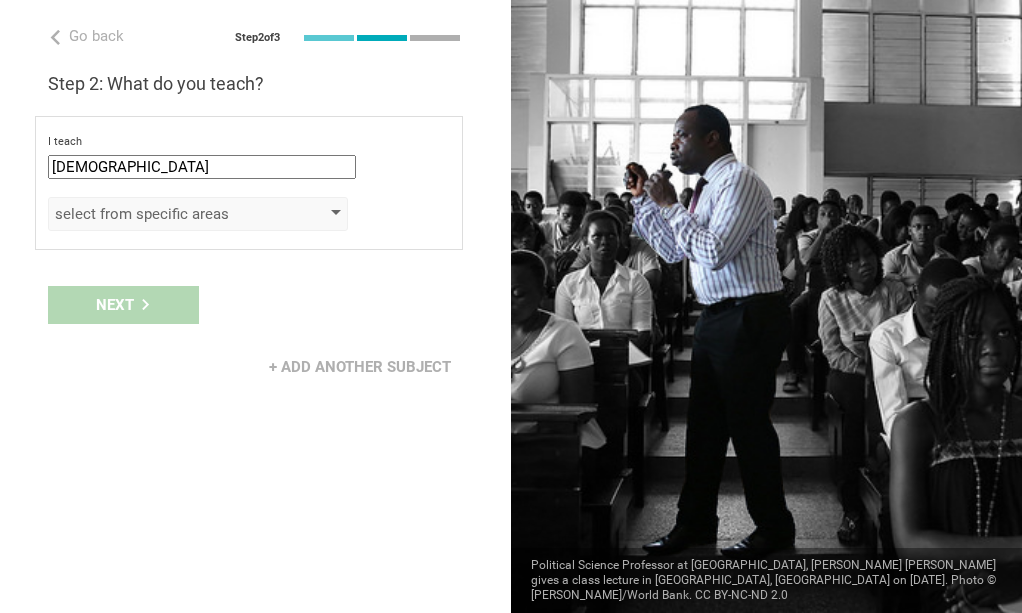 click on "select from specific areas" at bounding box center [198, 214] 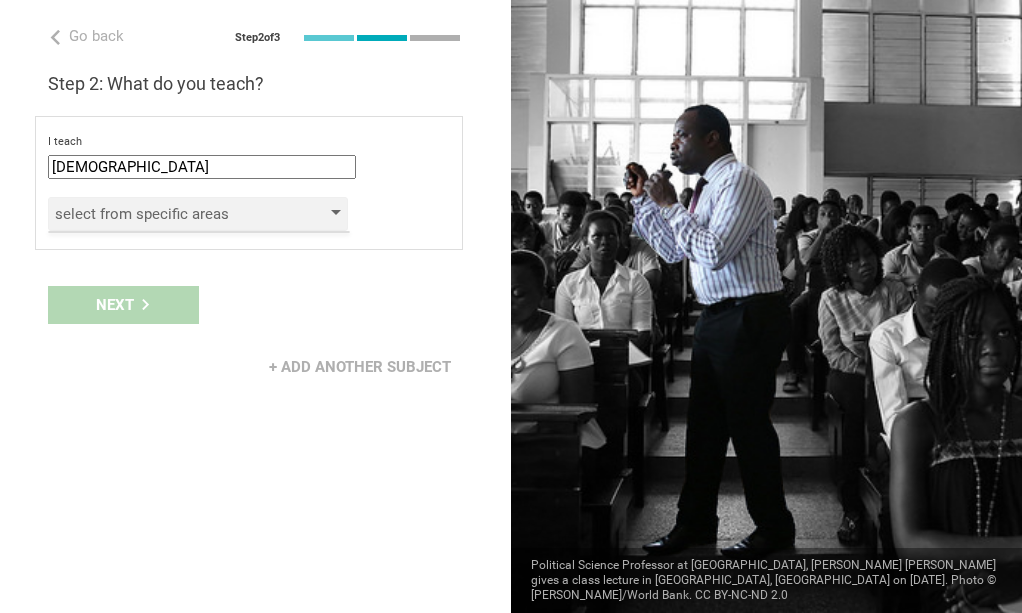 click on "select from specific areas" at bounding box center [198, 214] 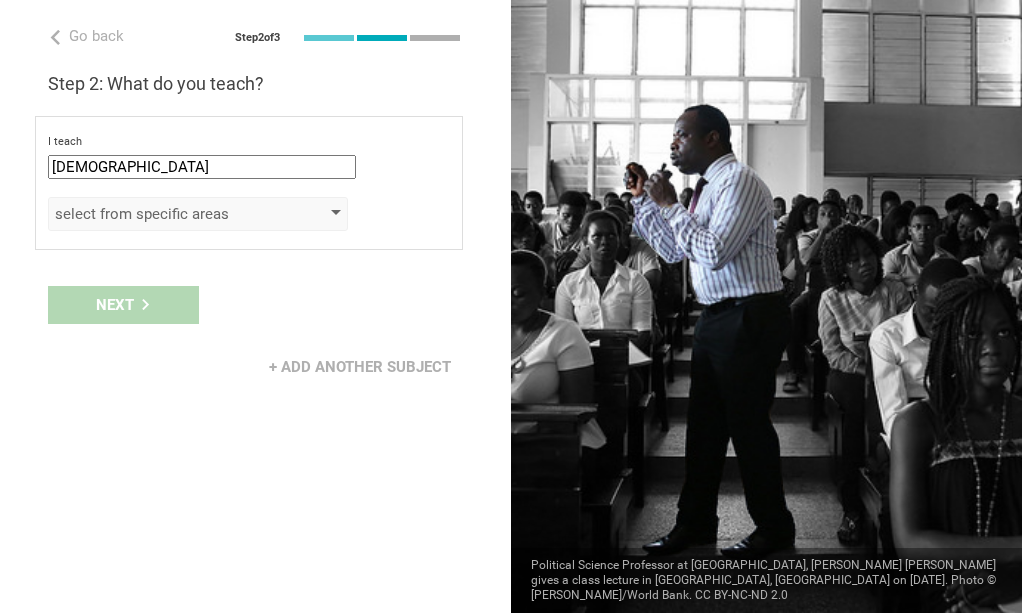 click on "select from specific areas" at bounding box center (198, 214) 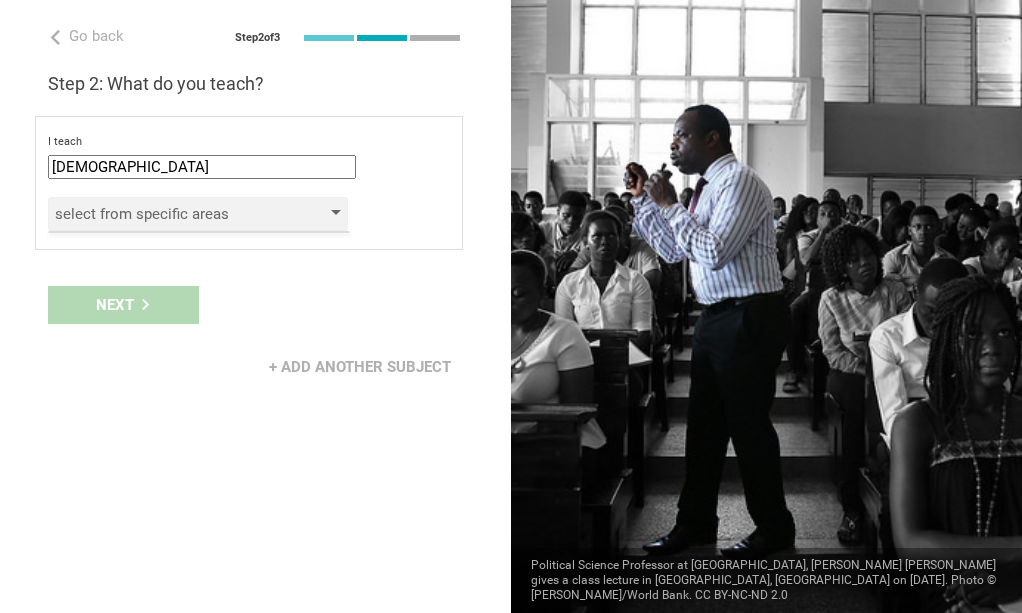 click on "select from specific areas" at bounding box center [198, 214] 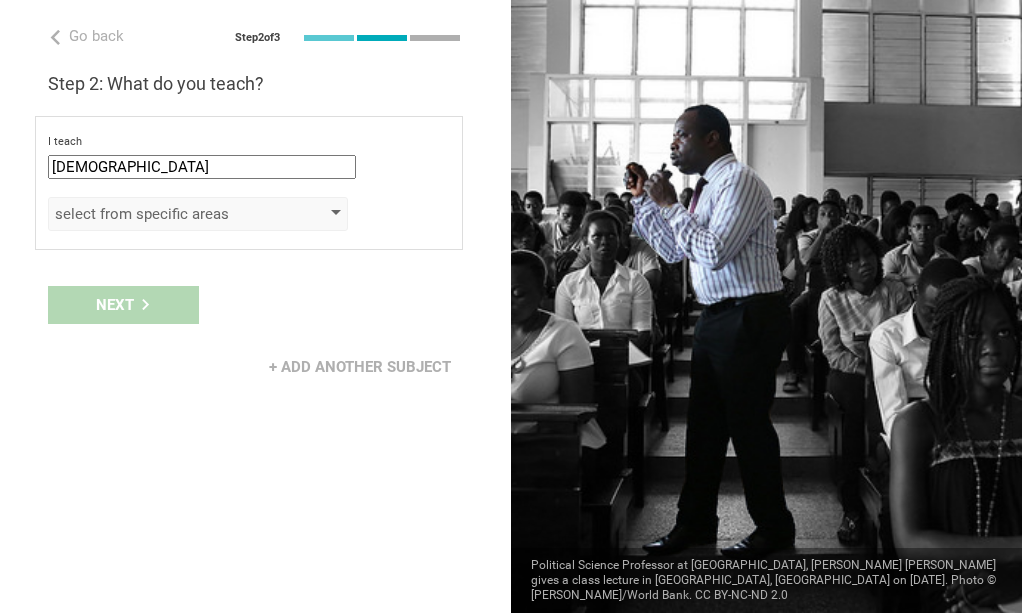 click at bounding box center (336, 214) 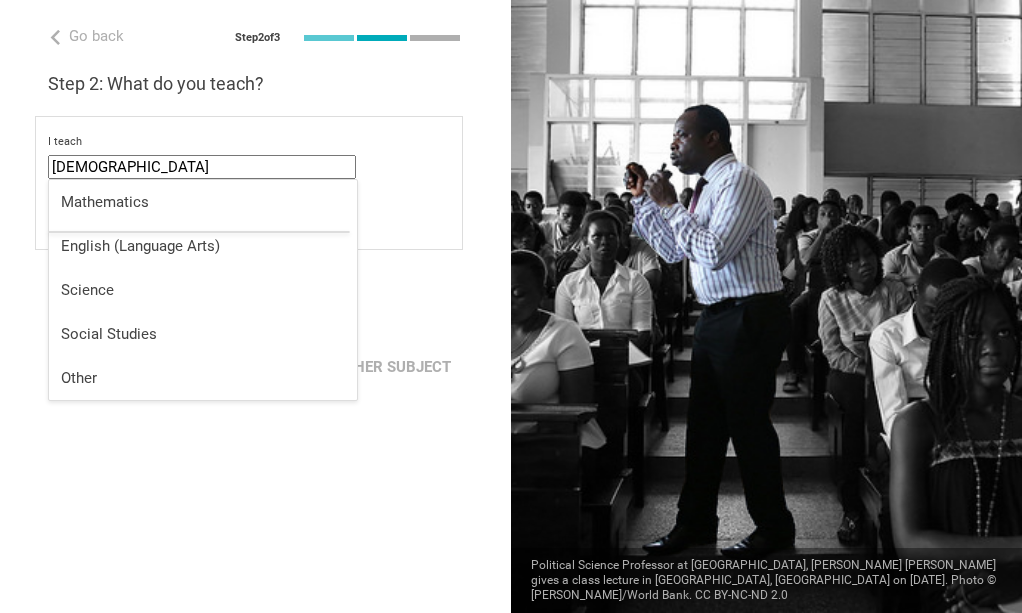 click on "[DEMOGRAPHIC_DATA]" at bounding box center [202, 167] 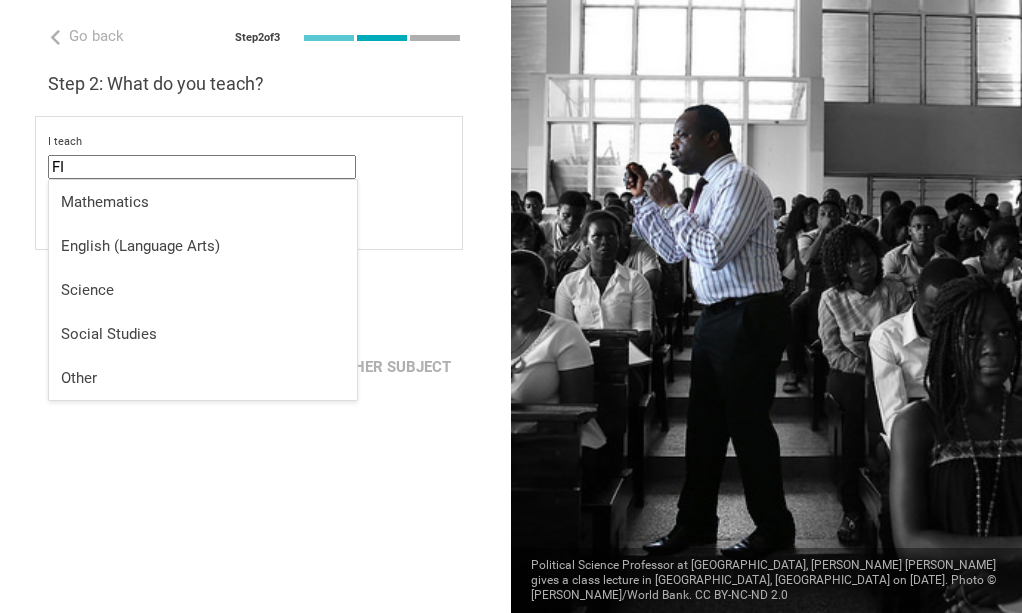 type on "F" 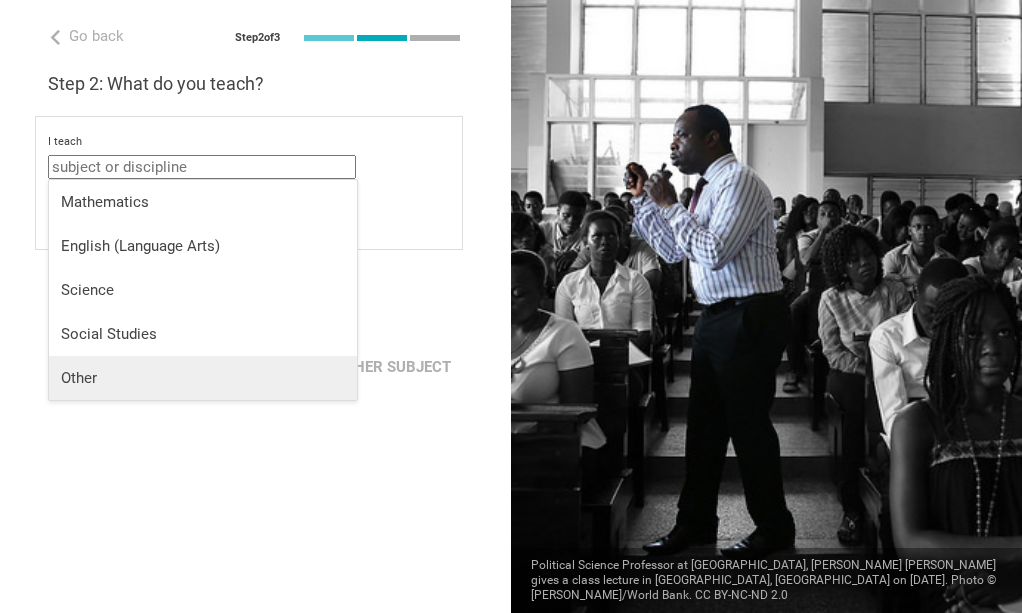 click on "Other" at bounding box center [203, 378] 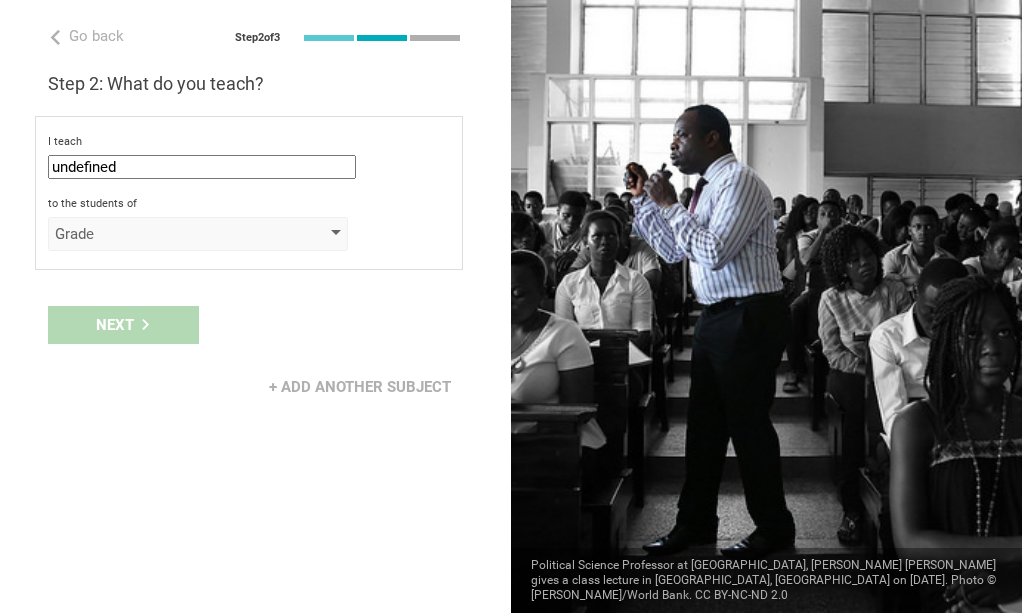click on "Grade" at bounding box center [198, 234] 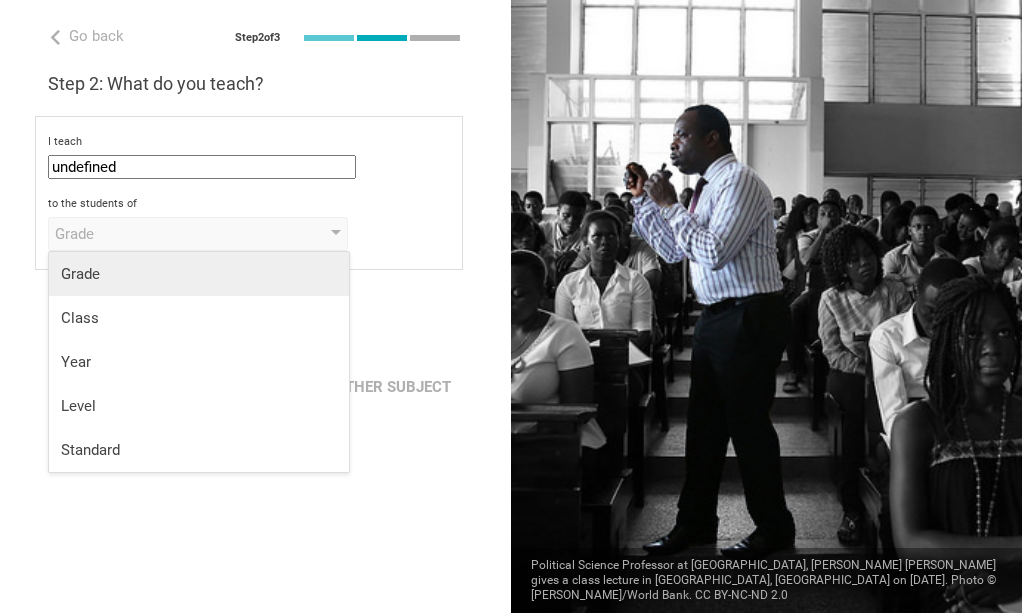 click on "Grade" at bounding box center (199, 274) 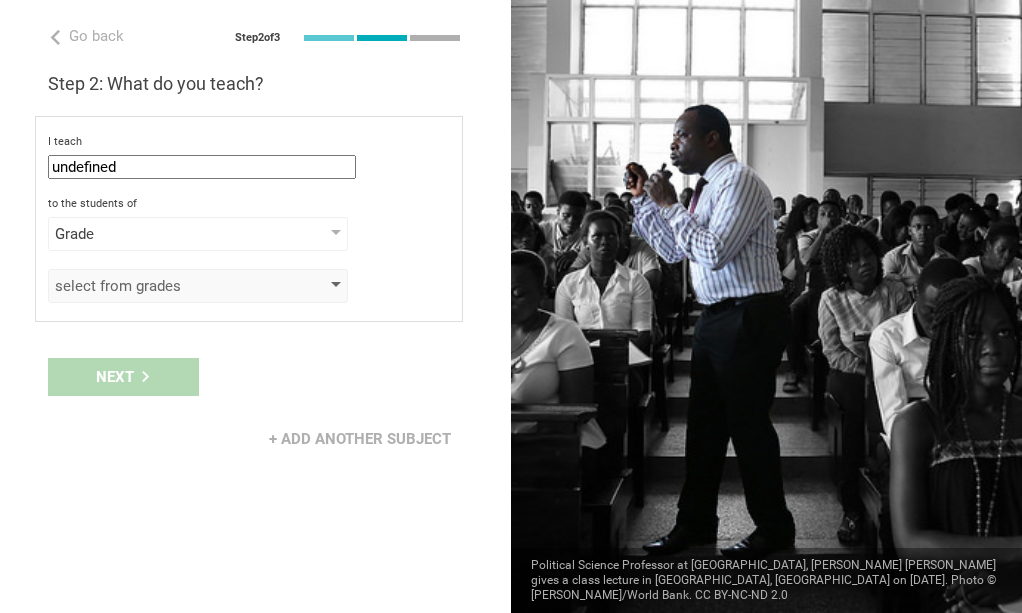 click on "select from grades" at bounding box center [198, 286] 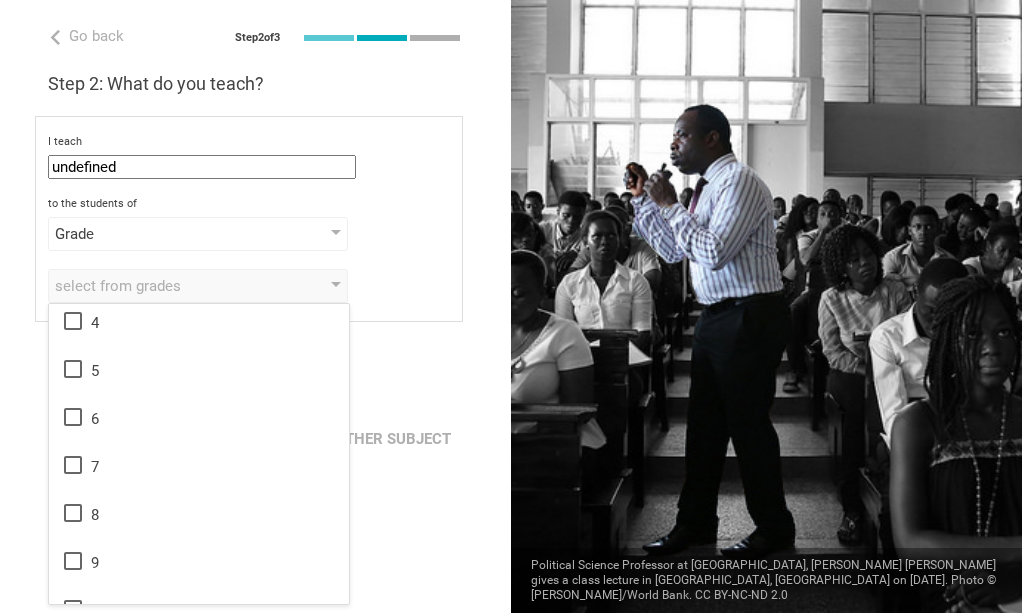 scroll, scrollTop: 175, scrollLeft: 0, axis: vertical 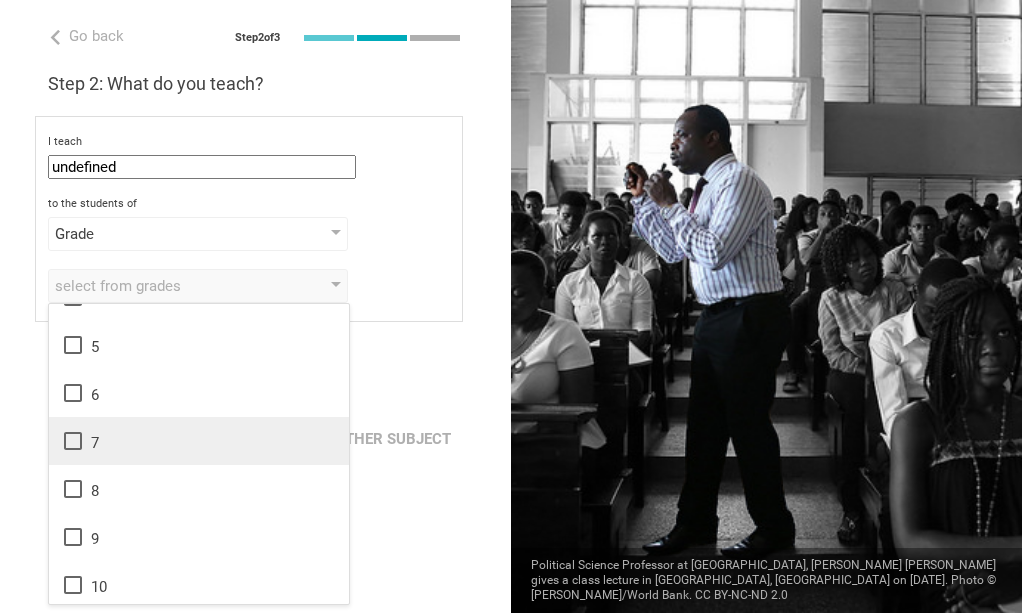 click 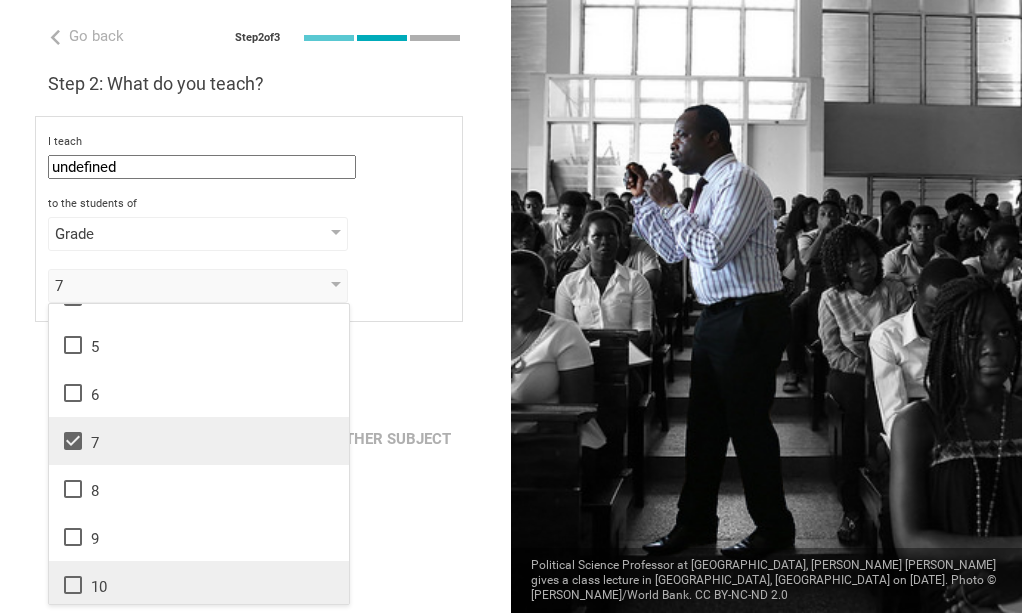 click 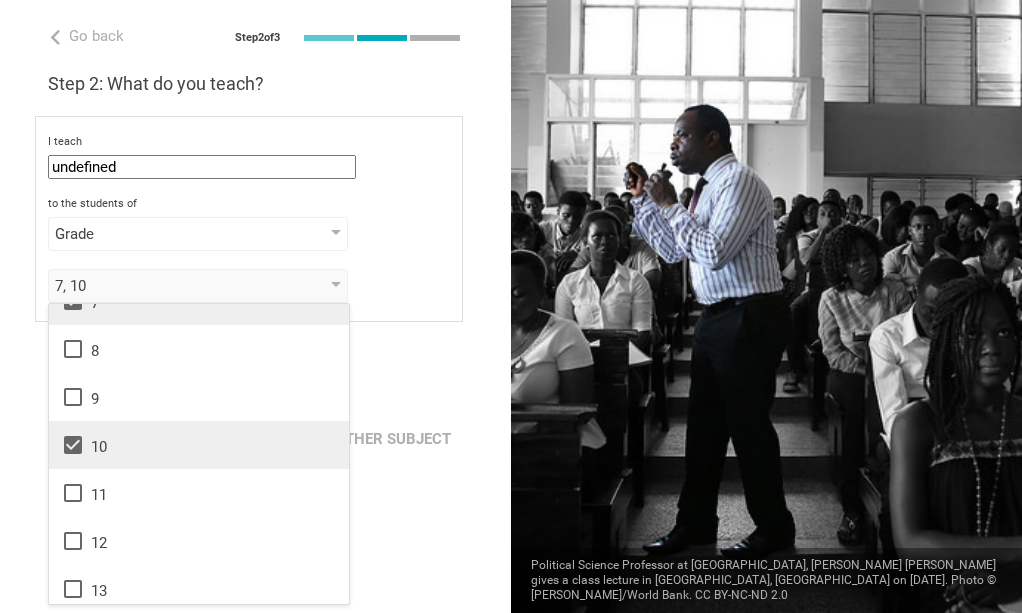 scroll, scrollTop: 324, scrollLeft: 0, axis: vertical 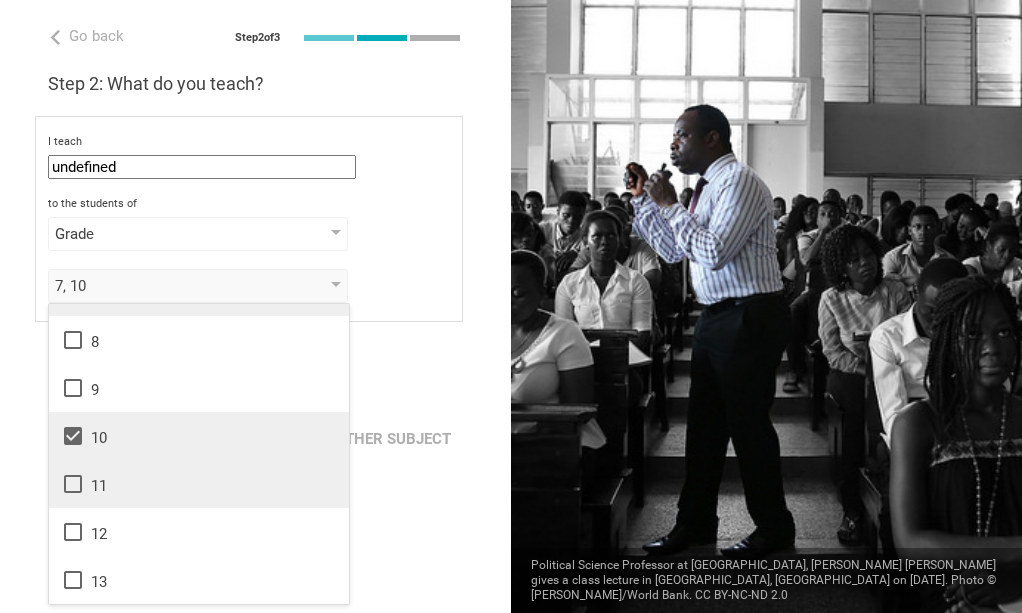 click 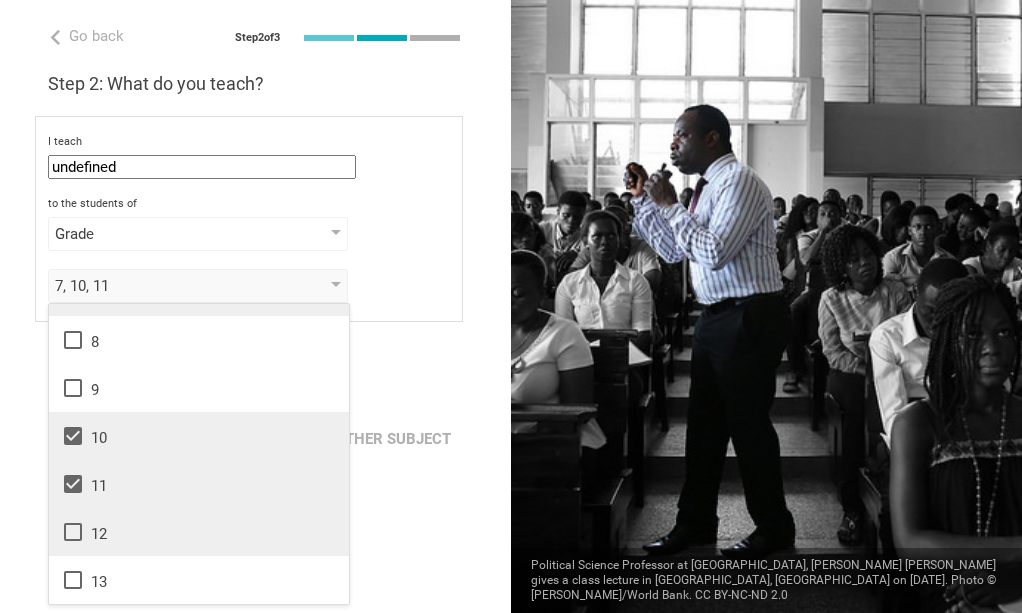 click 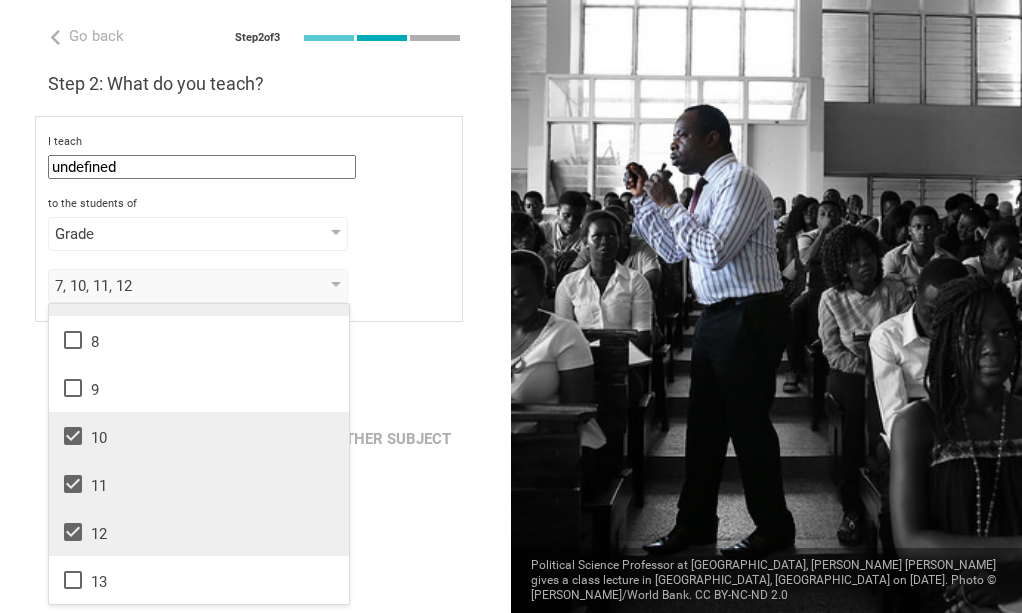 click on "Next" at bounding box center [255, 377] 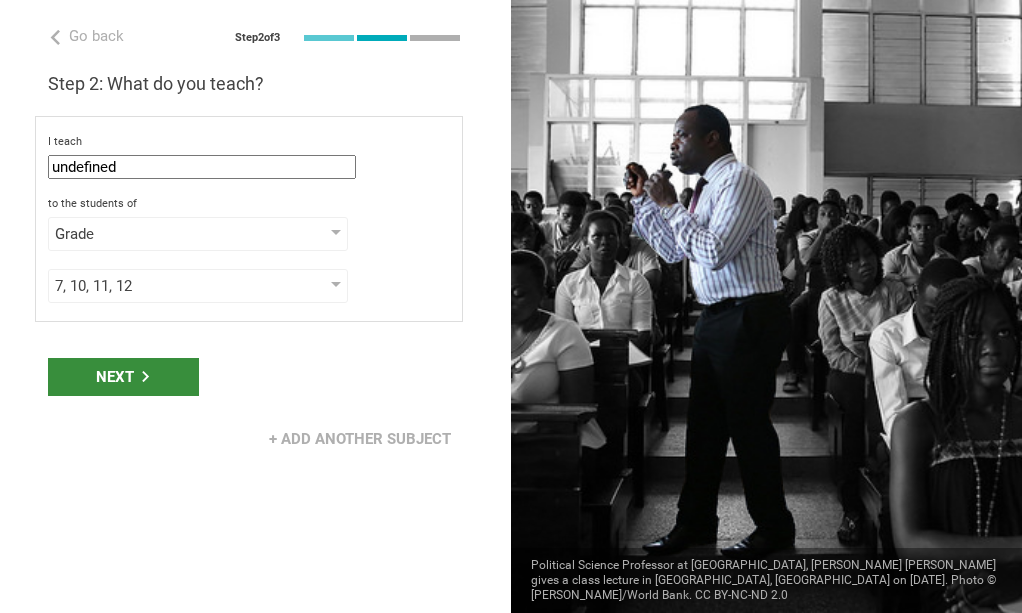 click on "Next" at bounding box center [123, 377] 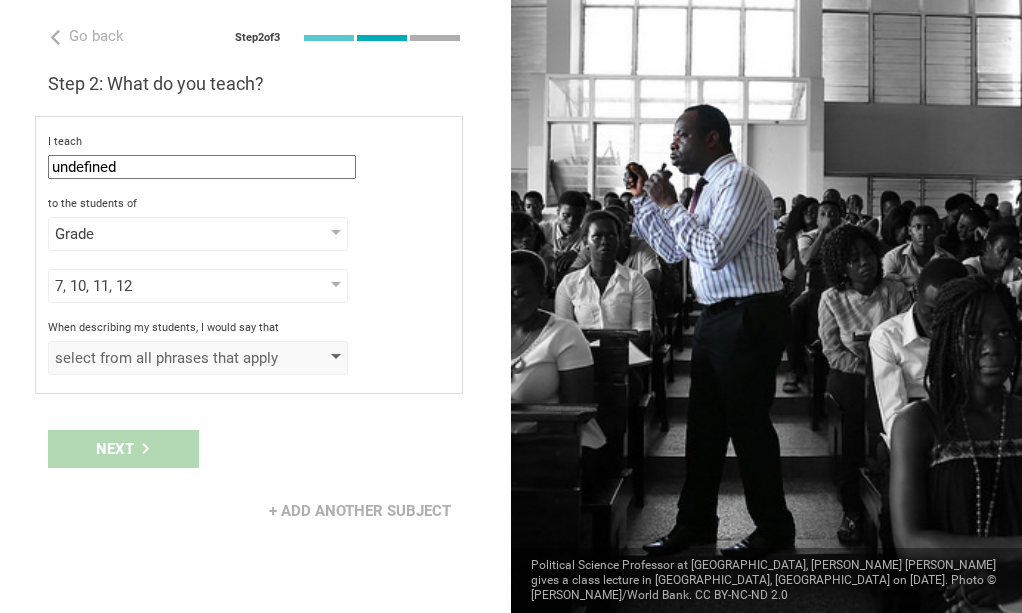 click on "select from all phrases that apply" at bounding box center (198, 358) 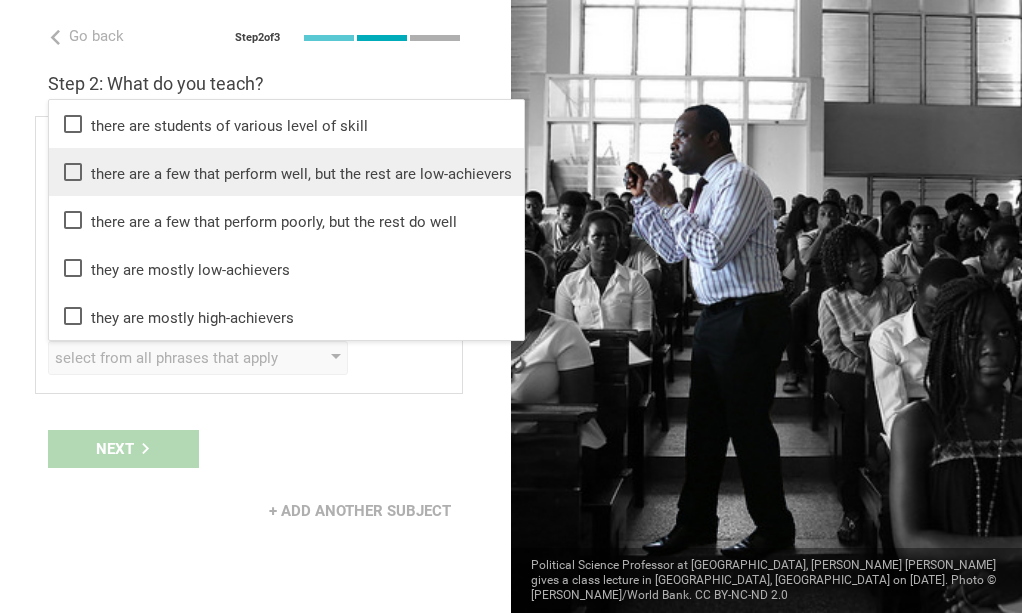 click on "there are a few that perform well, but the rest are low-achievers" at bounding box center (286, 172) 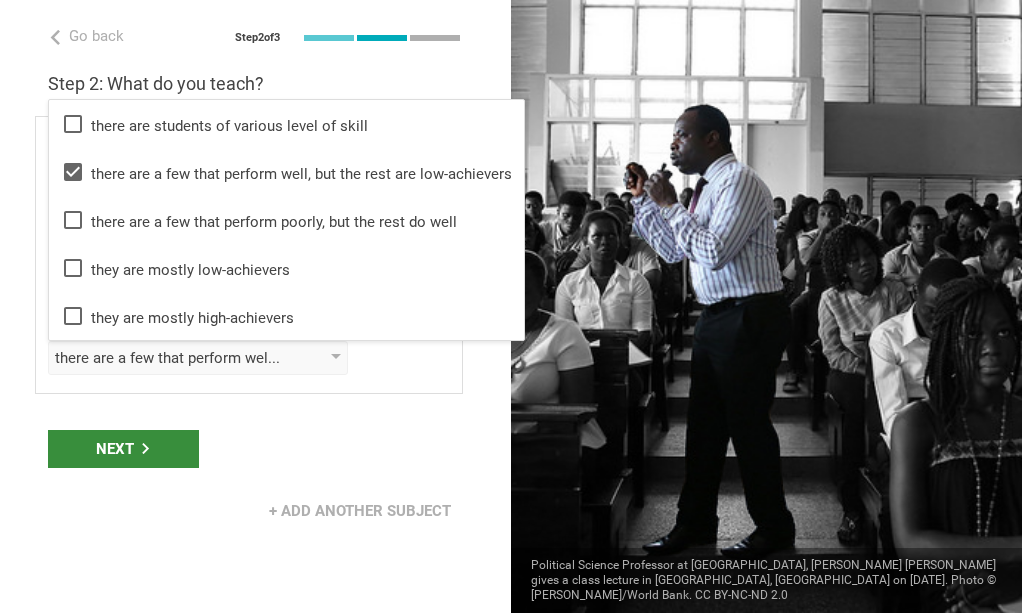 click on "Next" at bounding box center [123, 449] 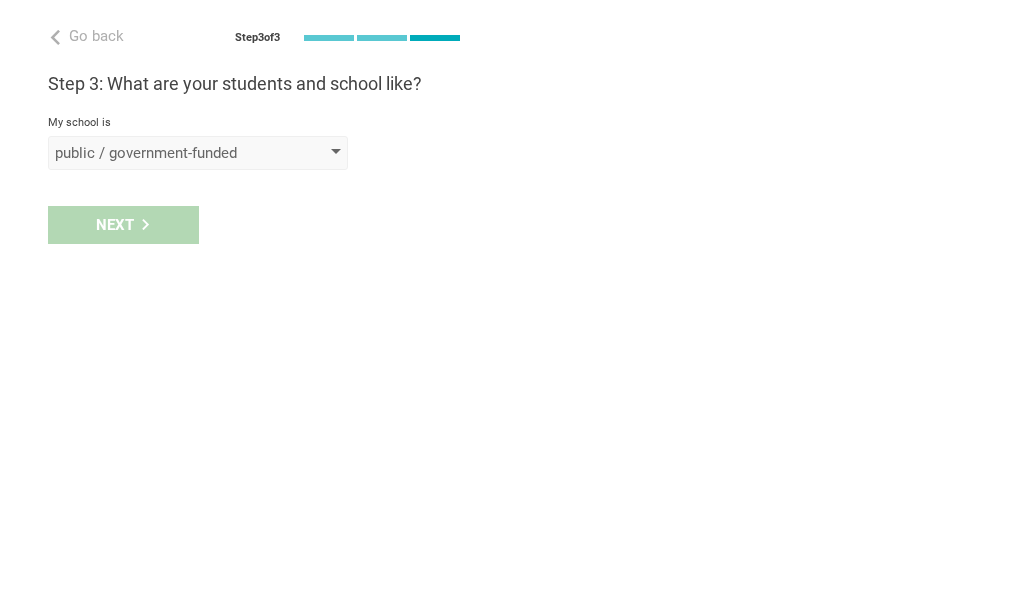 click at bounding box center (336, 153) 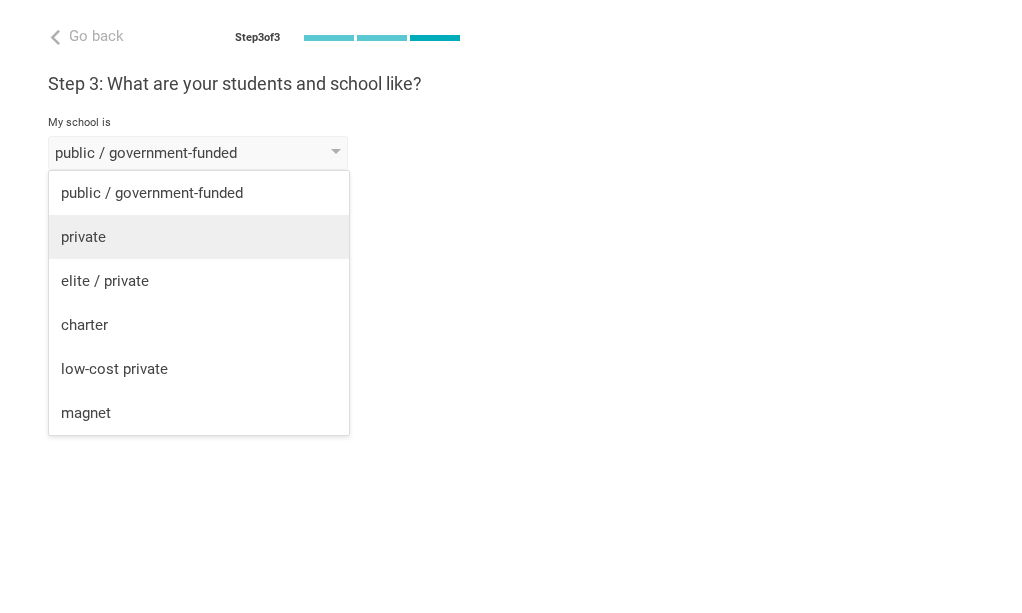 click on "private" at bounding box center [199, 237] 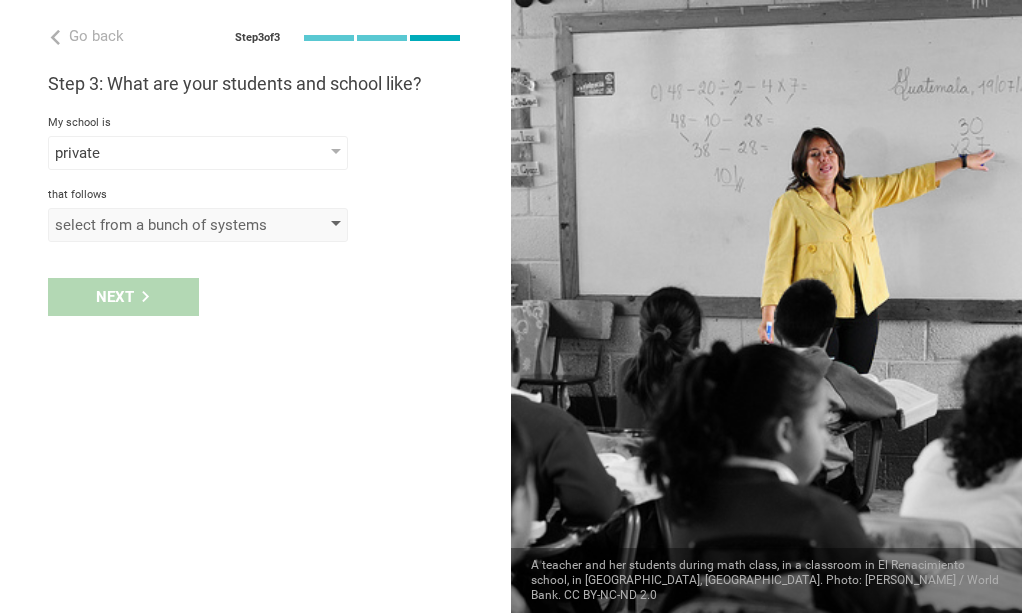click on "select from a bunch of systems" at bounding box center (198, 225) 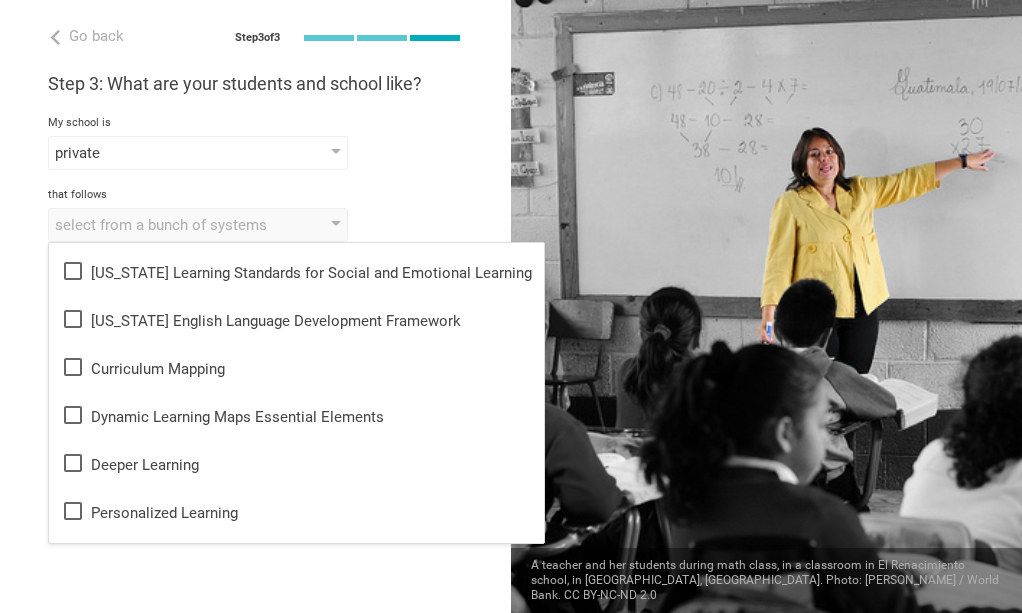 scroll, scrollTop: 434, scrollLeft: 0, axis: vertical 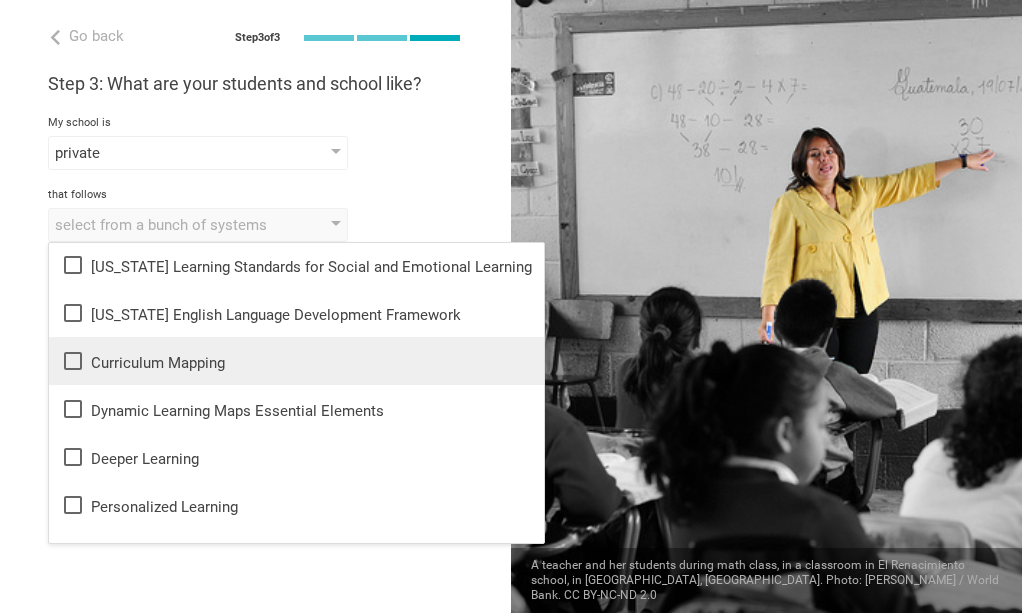 click on "Curriculum Mapping" at bounding box center [296, 361] 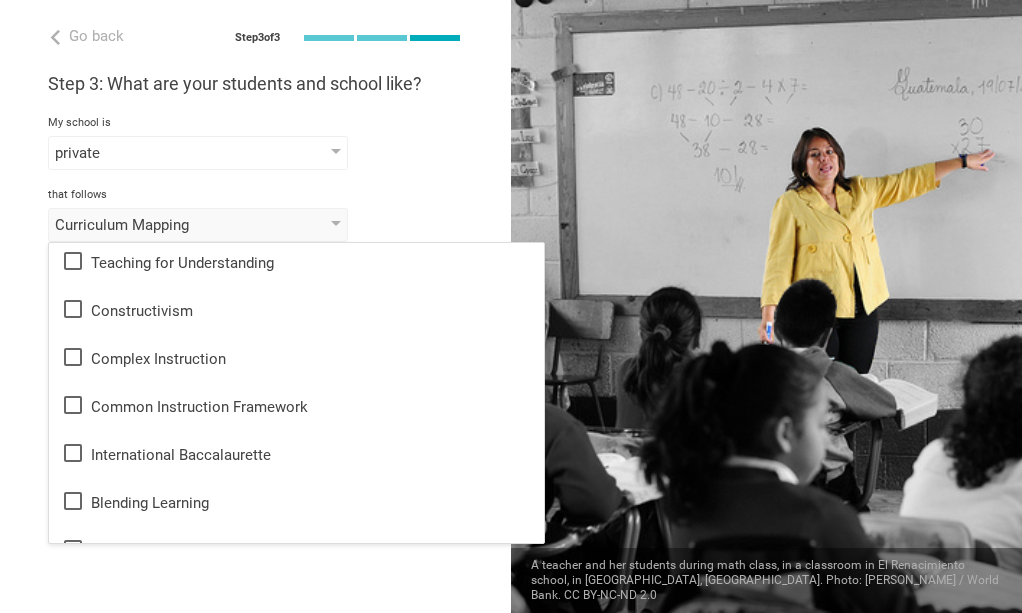 scroll, scrollTop: 732, scrollLeft: 0, axis: vertical 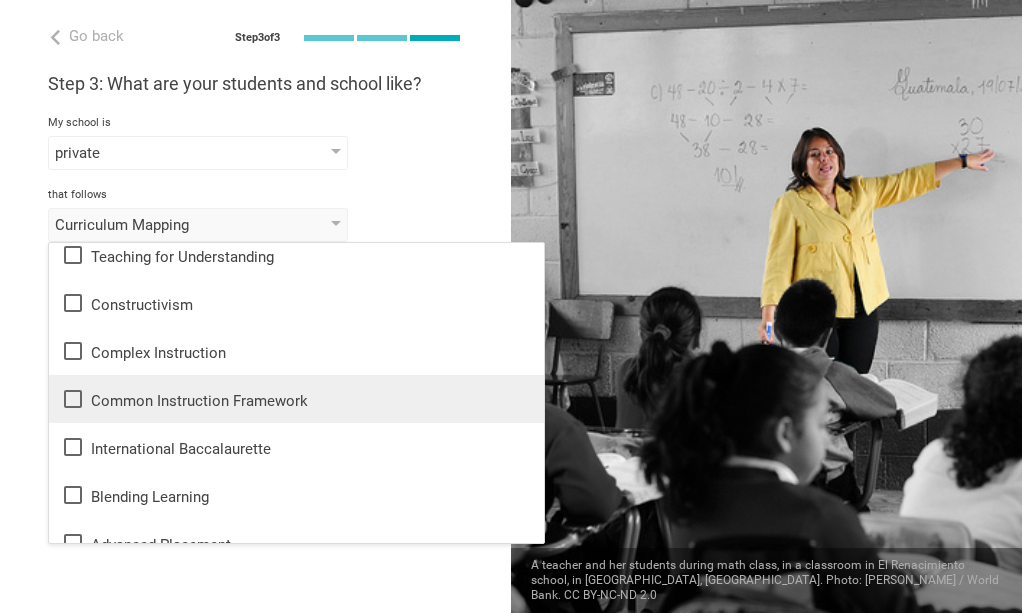 click on "Common Instruction Framework" at bounding box center [296, 399] 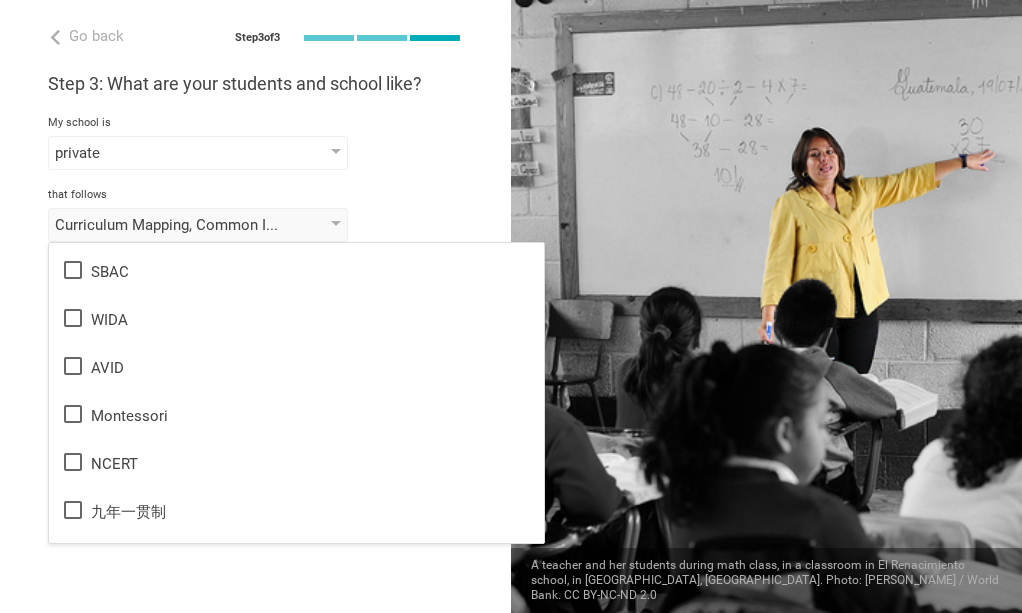 scroll, scrollTop: 1188, scrollLeft: 0, axis: vertical 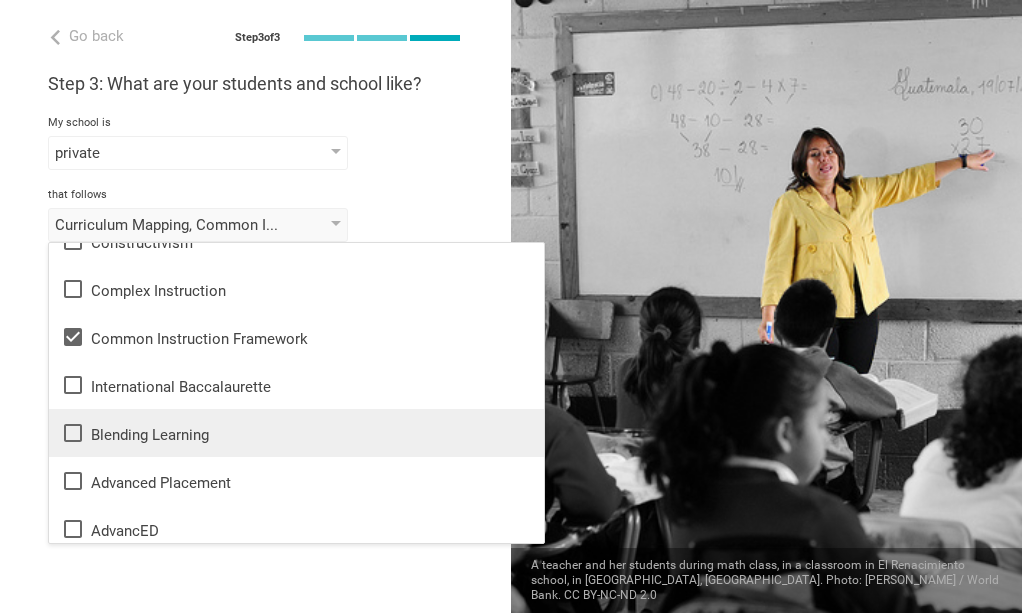 click on "Blending Learning" at bounding box center [296, 433] 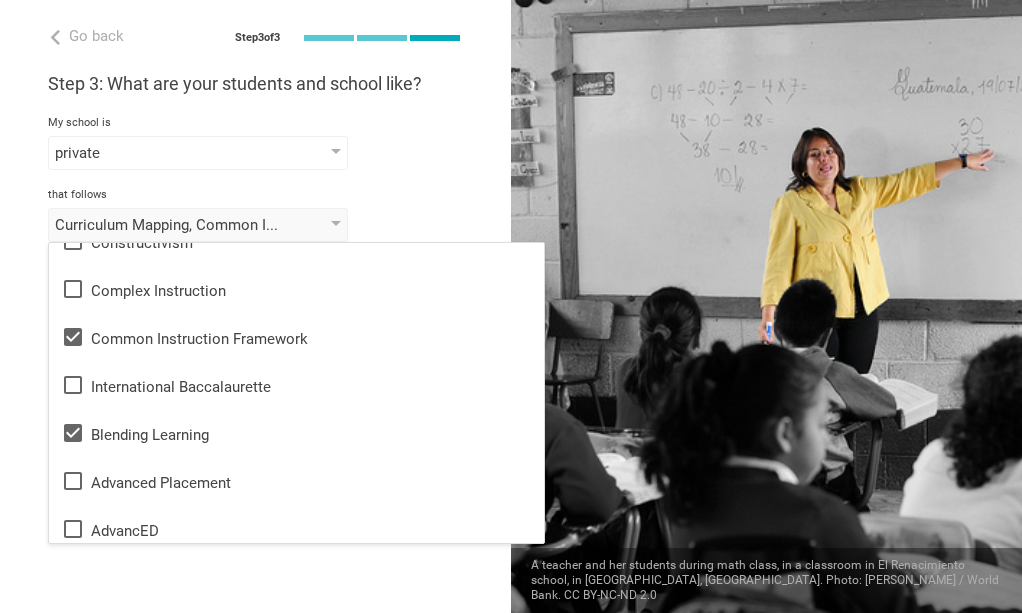 click on "Step 3: What are your students and school like? My school is private public / government-funded private elite / private charter low-cost private magnet that follows Curriculum Mapping, Common Instruction Framework, Blending Learning None of the following Common Core [PERSON_NAME] Framework Understanding By Design Universal Design for Learning [PERSON_NAME] Depth of Knowledge Blooms Taxonomy [US_STATE] Essential Knowledge and Skills Partnership for 21st Century Skills [US_STATE] Learning Standards for Social and Emotional Learning [US_STATE] English Language Development Framework Curriculum Mapping Dynamic Learning Maps Essential Elements Deeper Learning Personalized Learning Teaching for Understanding Constructivism Complex Instruction Common Instruction Framework International Baccalaurette Blending Learning Advanced Placement AdvancED PARCC SBAC WIDA AVID Montessori NCERT 九年一贯制 LCAP and serves select phrases that describe your student population students from all backgrounds and resources" at bounding box center (255, 157) 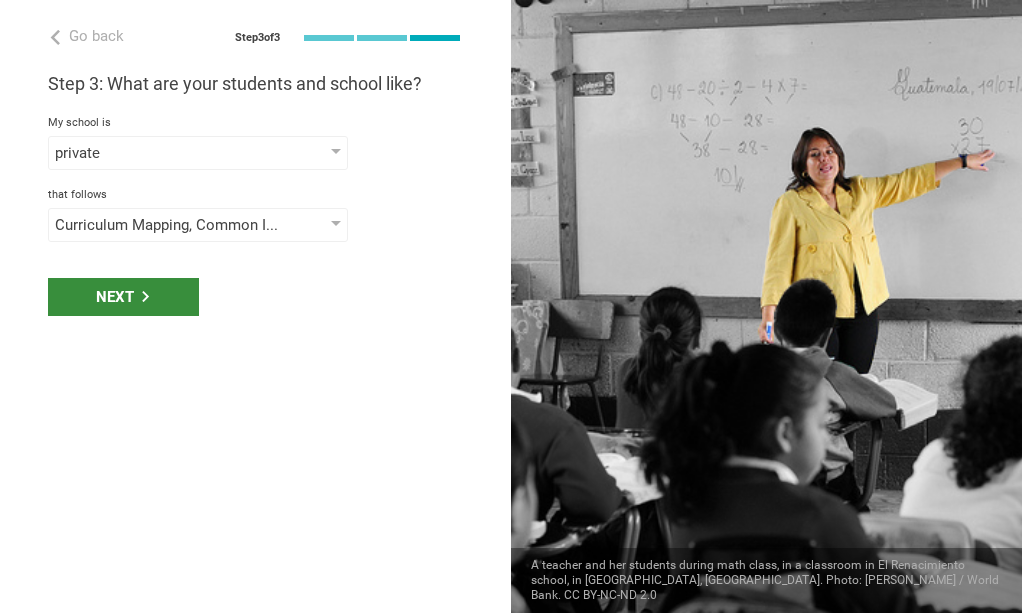 click on "Next" at bounding box center [123, 297] 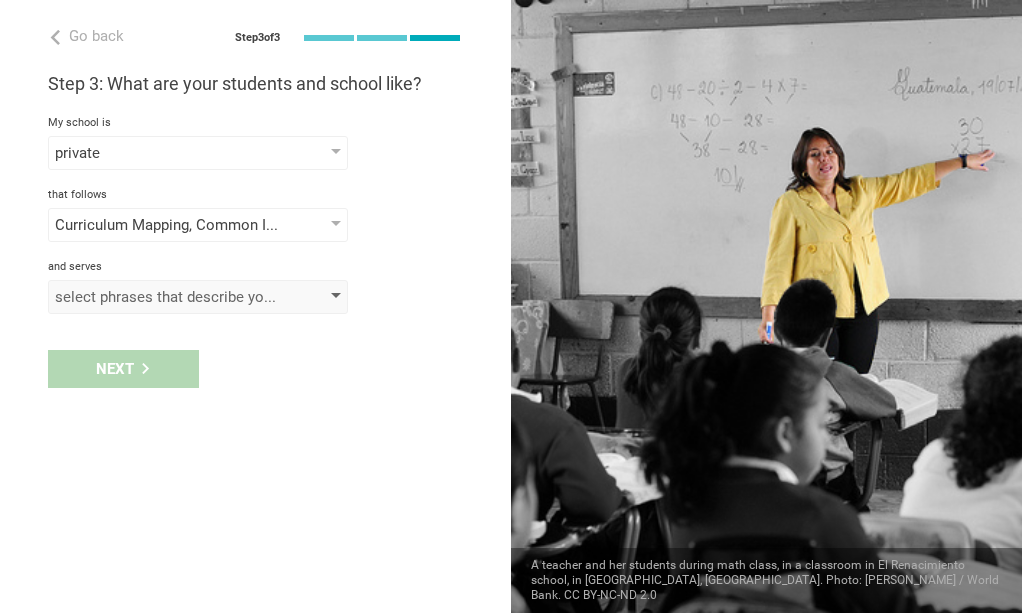 click at bounding box center [336, 297] 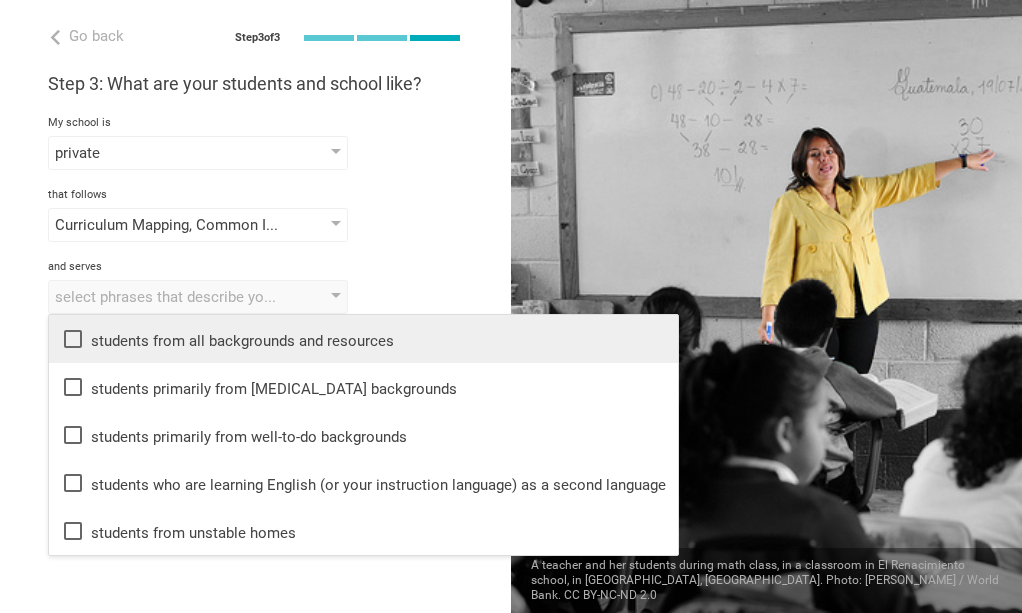 click on "students from all backgrounds and resources" at bounding box center [363, 339] 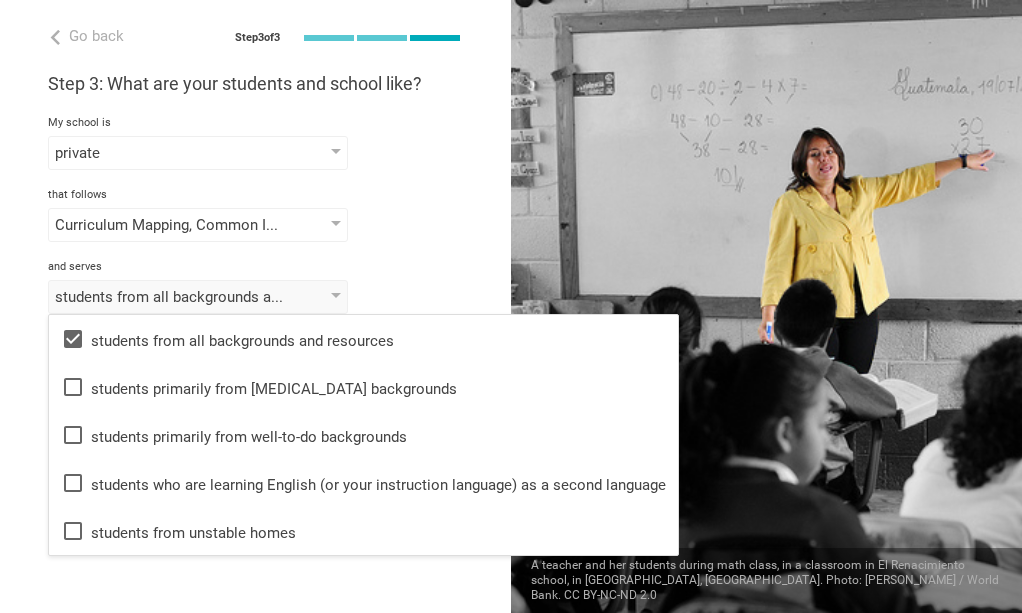 click at bounding box center (766, 306) 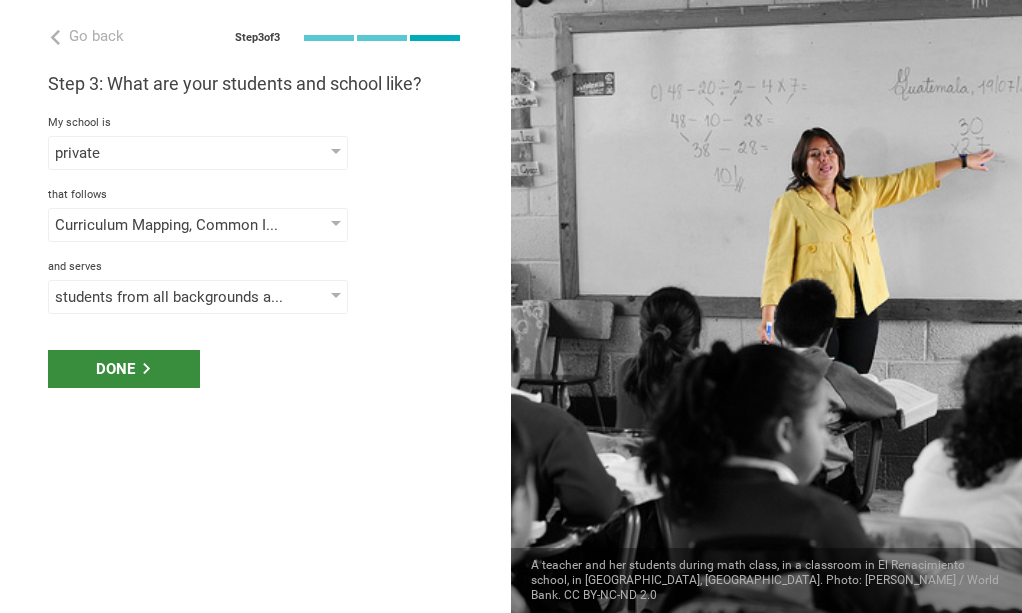 click on "Done" at bounding box center [124, 369] 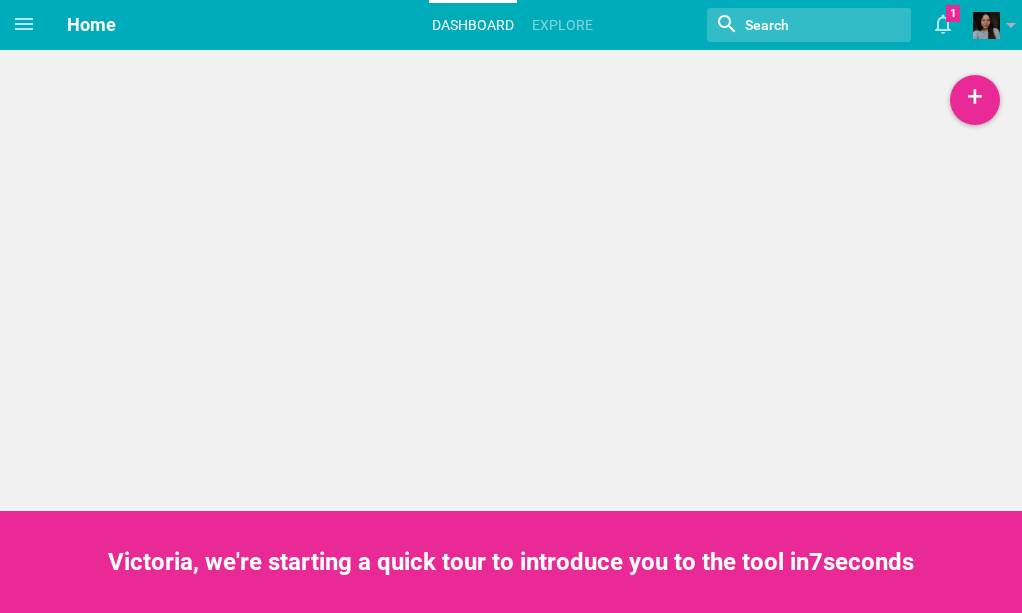 scroll, scrollTop: 0, scrollLeft: 0, axis: both 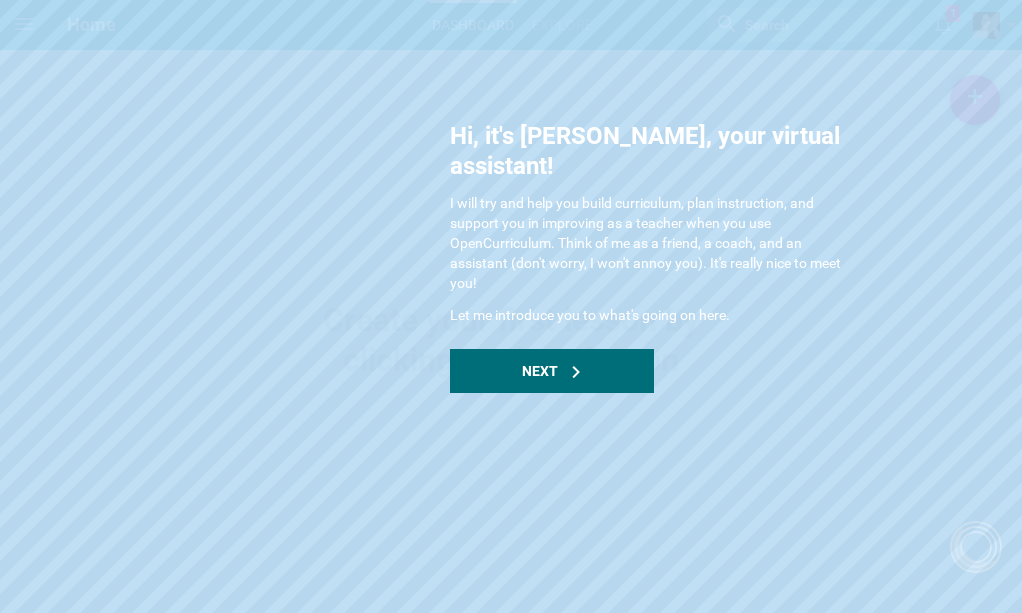 click on "Home Planner My Libraries My Curriculum My Files Home Dashboard Explore Nothing found with term ""   1 Moe is now following you View my profile Groups Create a school or team site My preferences Logout Congratulations! Your school site is now ready to welcome colleagues at https: // opencurriculum . org Copy + Lesson Unit Course Create your first lesson by clicking on the + button Maya Chat Activities and strategies How to... undefined Hi, it's Maya, your virtual assistant! I will try and help you build curriculum, plan instruction, and support you in improving as a teacher when you use OpenCurriculum. Think of me as a friend, a coach, and an assistant (don't worry, I won't annoy you). It's really nice to meet you!
Let me introduce you to what's going on here. Next Cancel OK Add a link within your Google Drive? Do you want us to add a link to this plan in your Google Drive? I am not interested Cancel Notifications Close Create new Close Close Close Close" at bounding box center (511, 306) 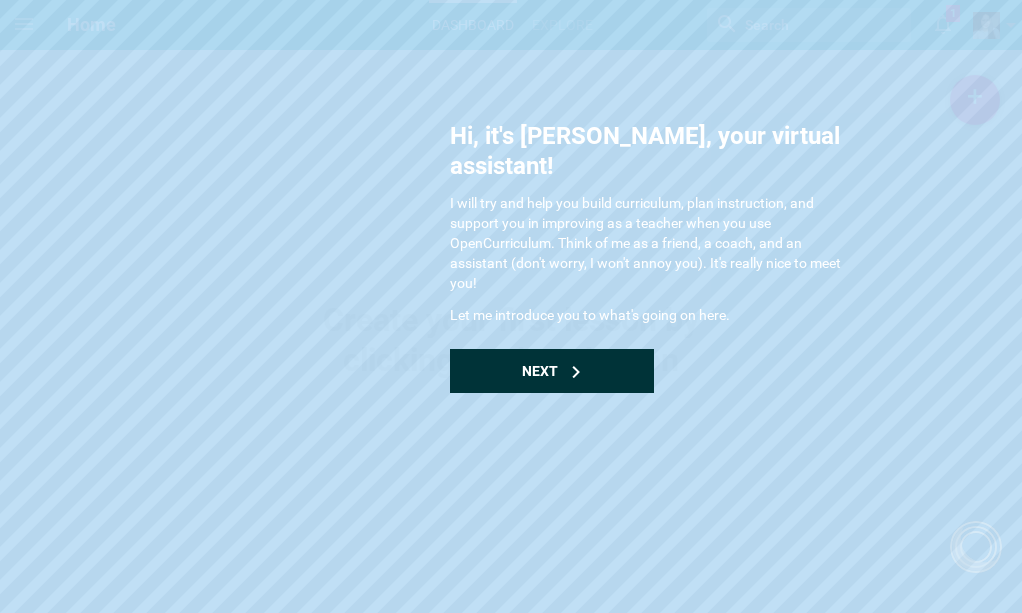 click 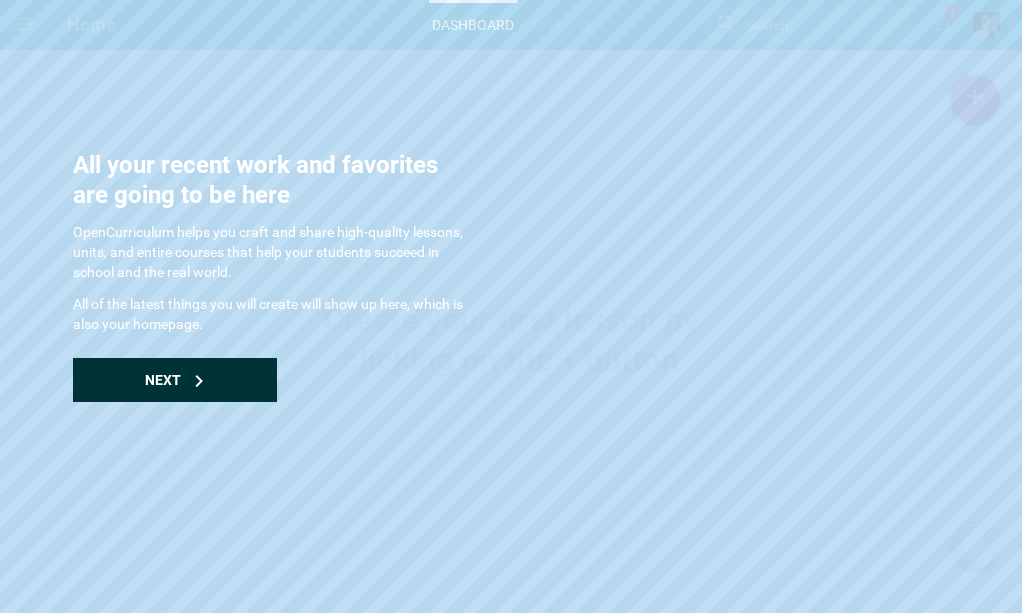click on "Next" at bounding box center [175, 380] 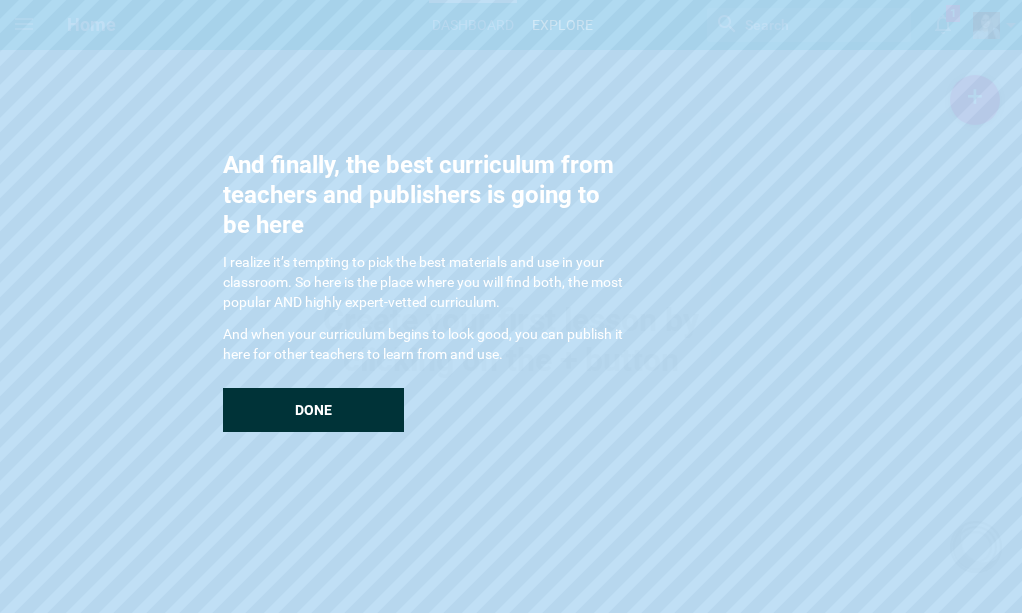 click on "Done" at bounding box center [313, 410] 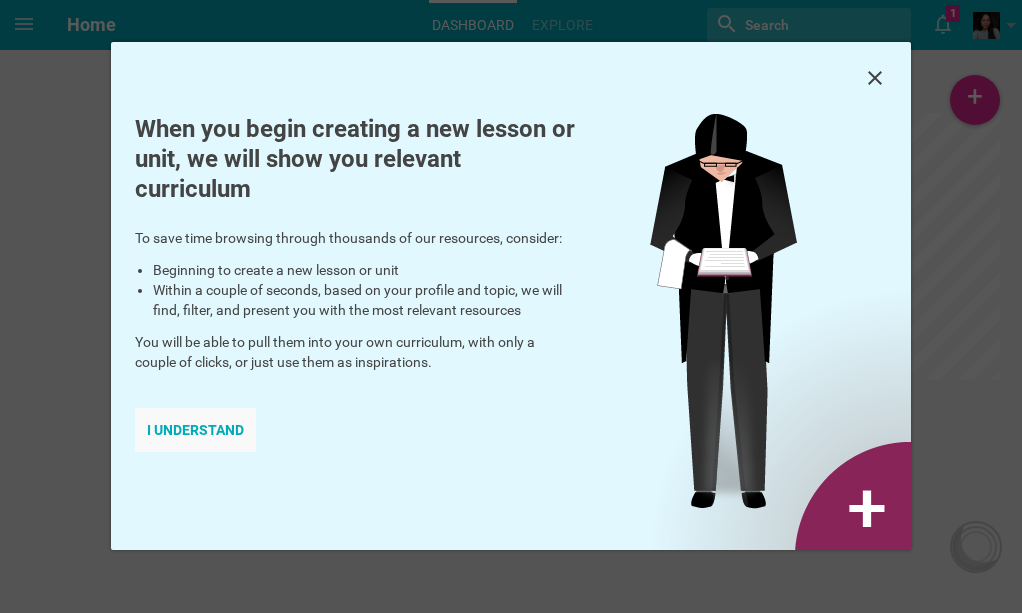 click on "I understand" at bounding box center (195, 430) 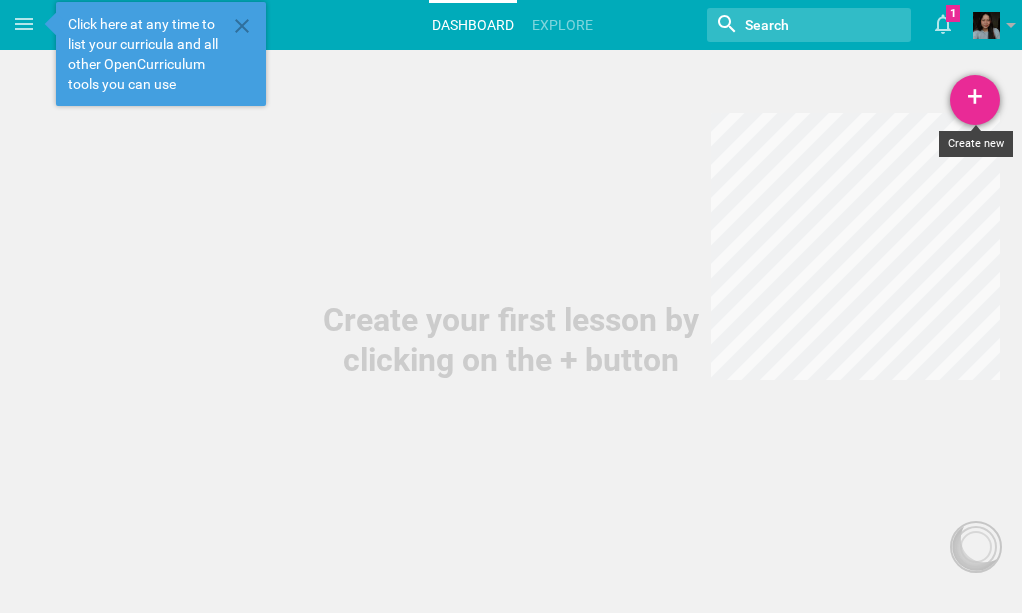 click on "+" at bounding box center (975, 100) 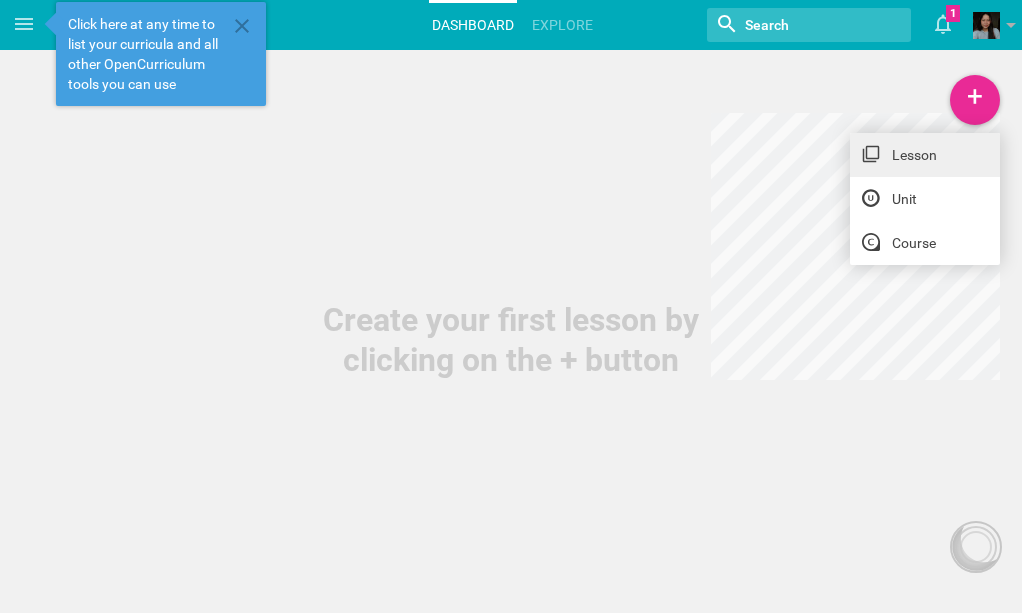 click on "Lesson" at bounding box center [925, 155] 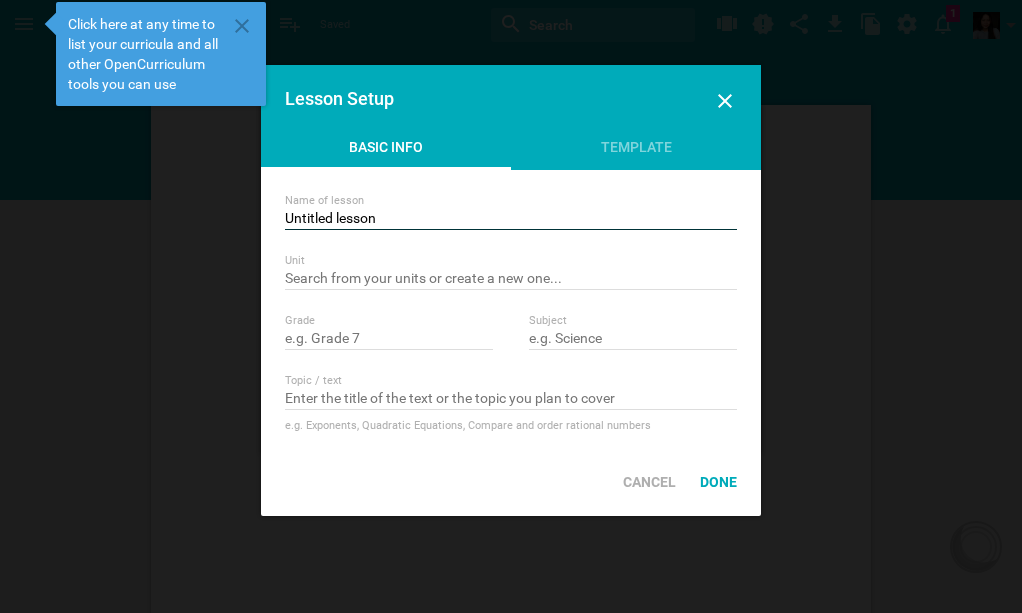 scroll, scrollTop: 0, scrollLeft: 0, axis: both 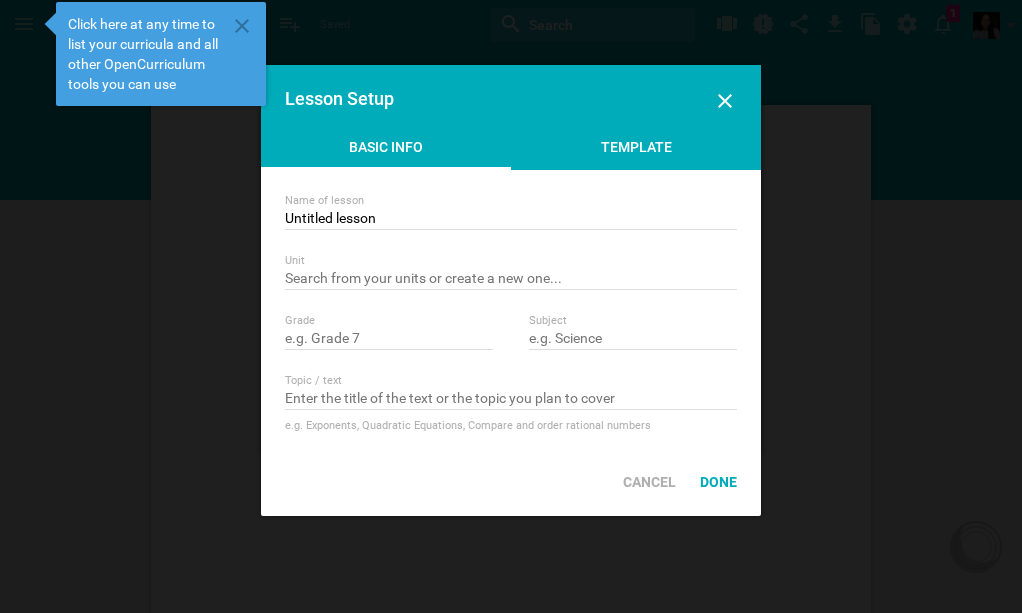 click on "Template" at bounding box center (636, 152) 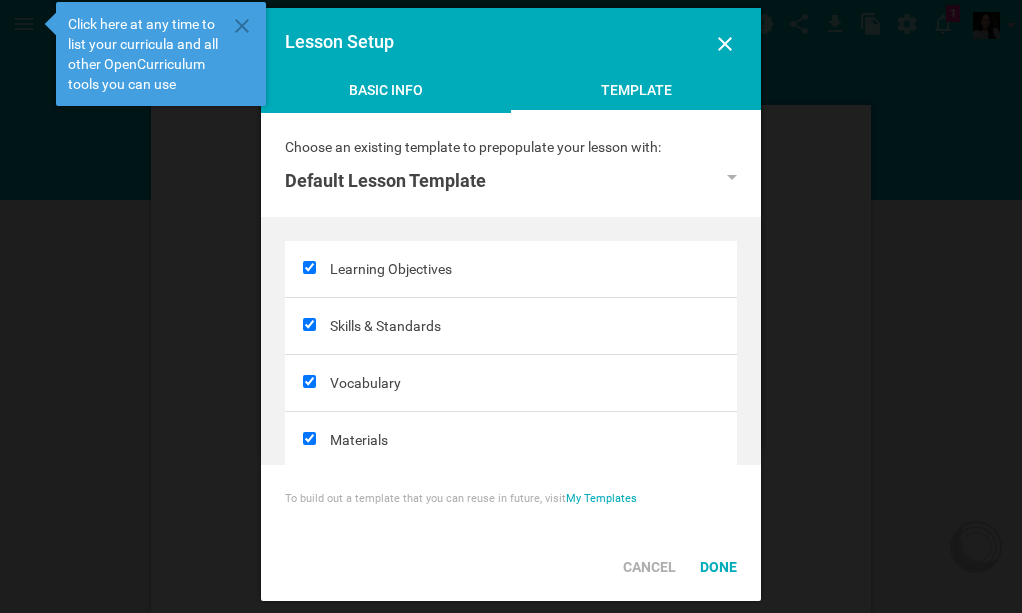 click on "Basic Info" at bounding box center [386, 95] 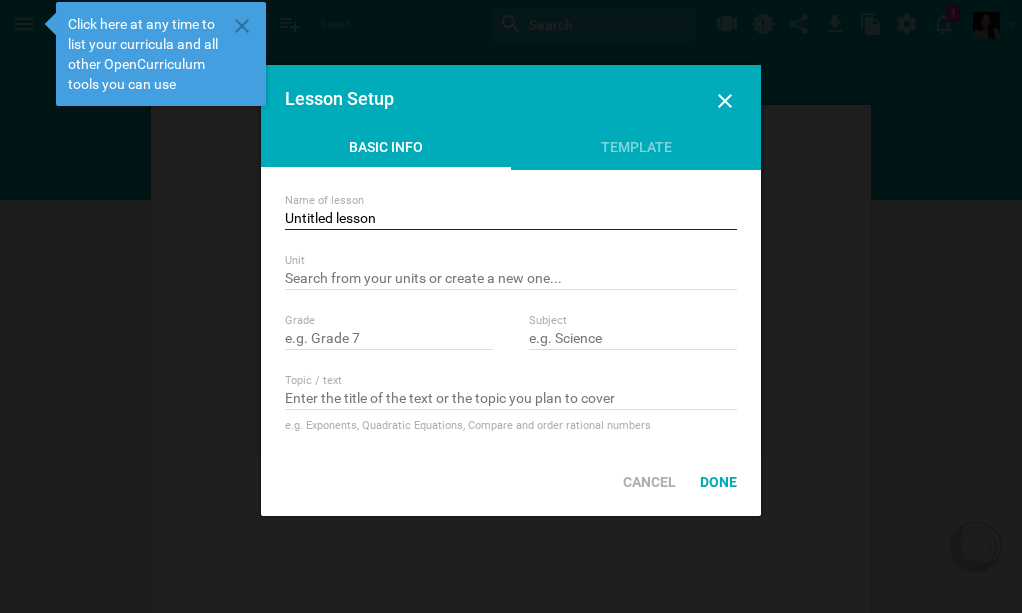 click on "Untitled lesson" at bounding box center [511, 220] 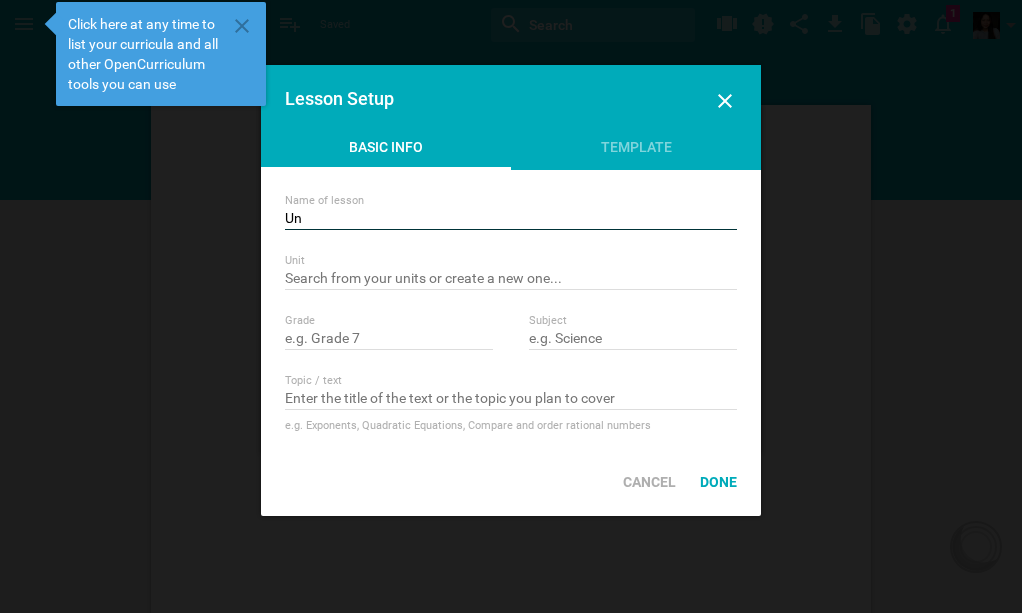 type on "U" 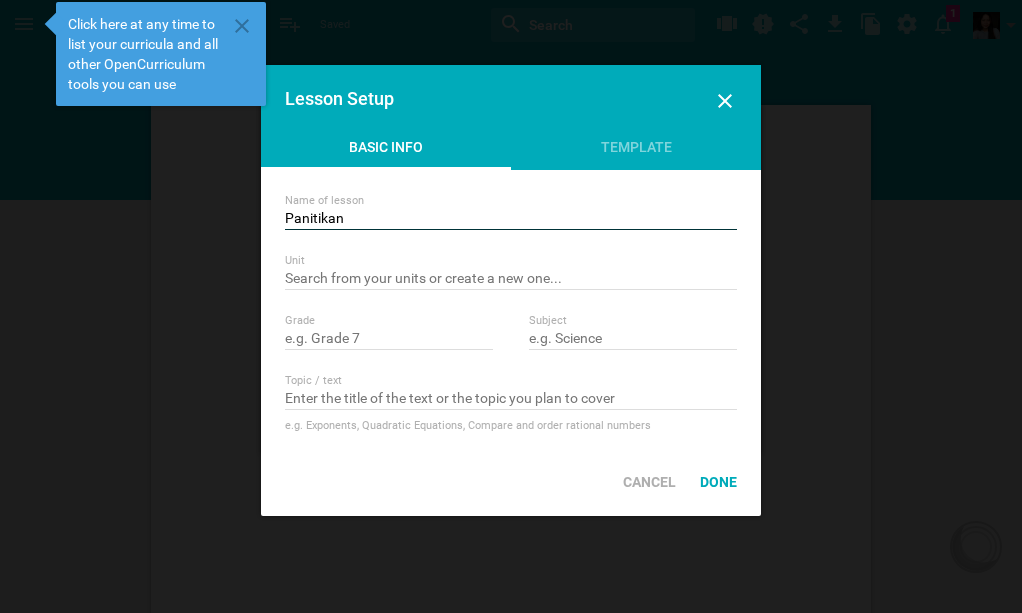 type on "Panitikan" 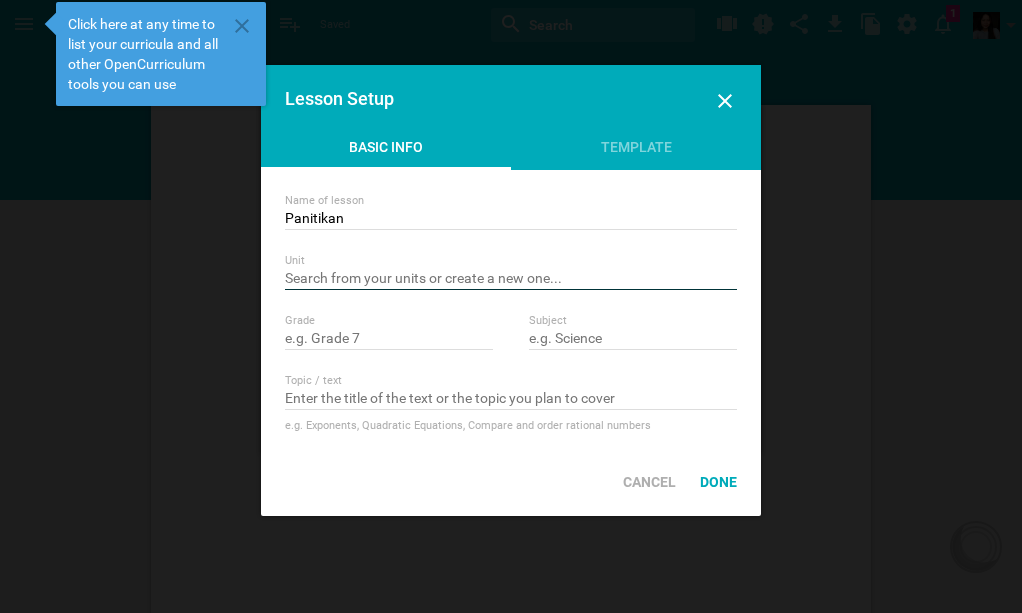 click at bounding box center (511, 280) 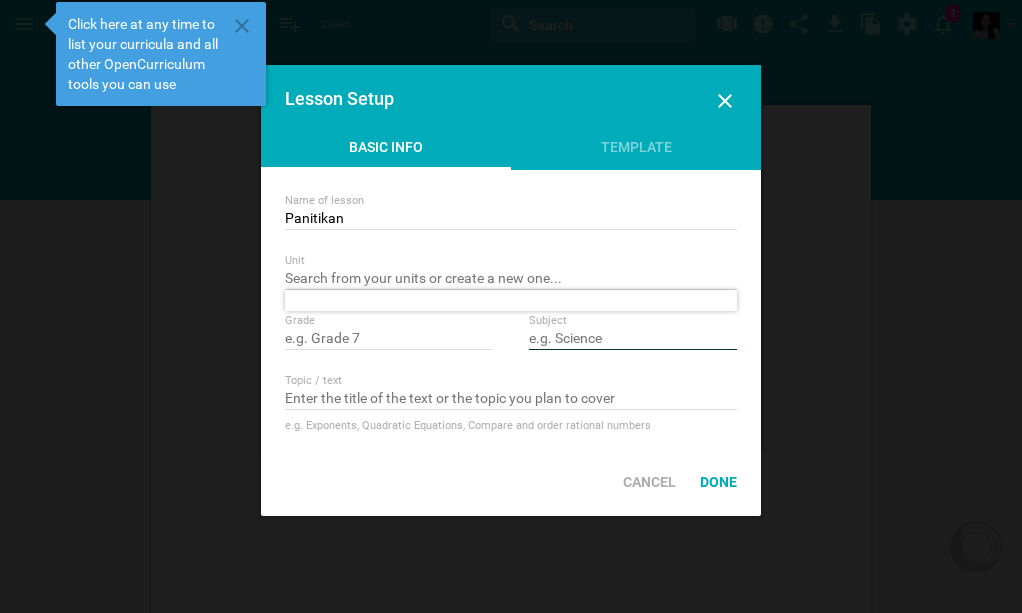 click at bounding box center (633, 340) 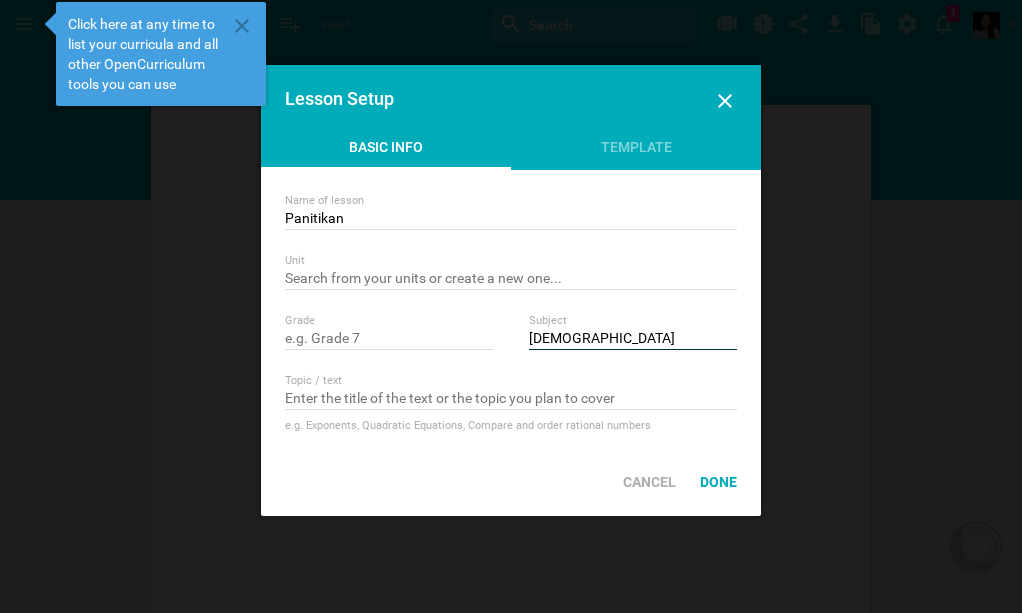 type on "filipino" 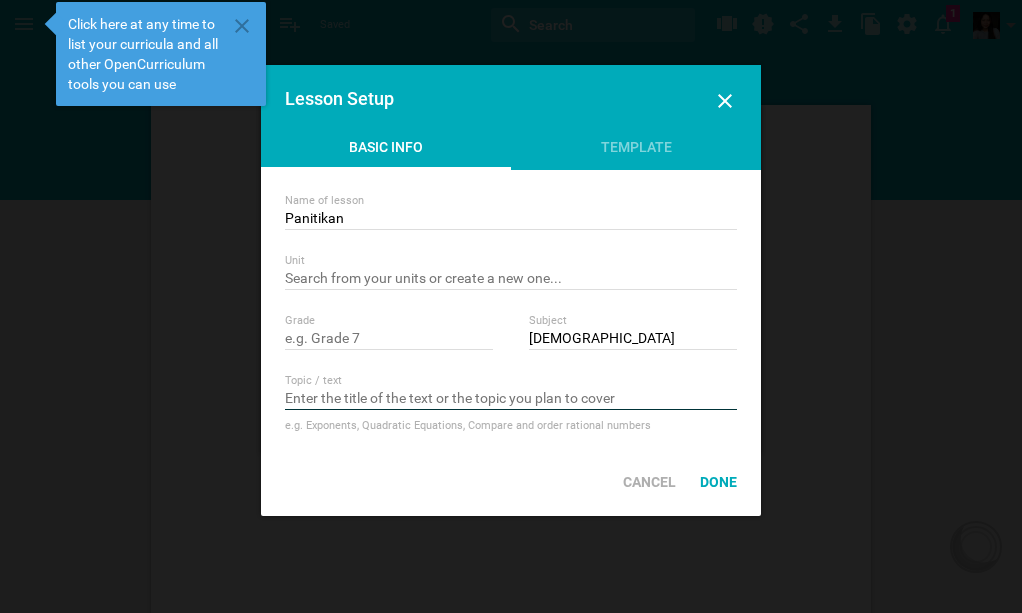 click at bounding box center (511, 400) 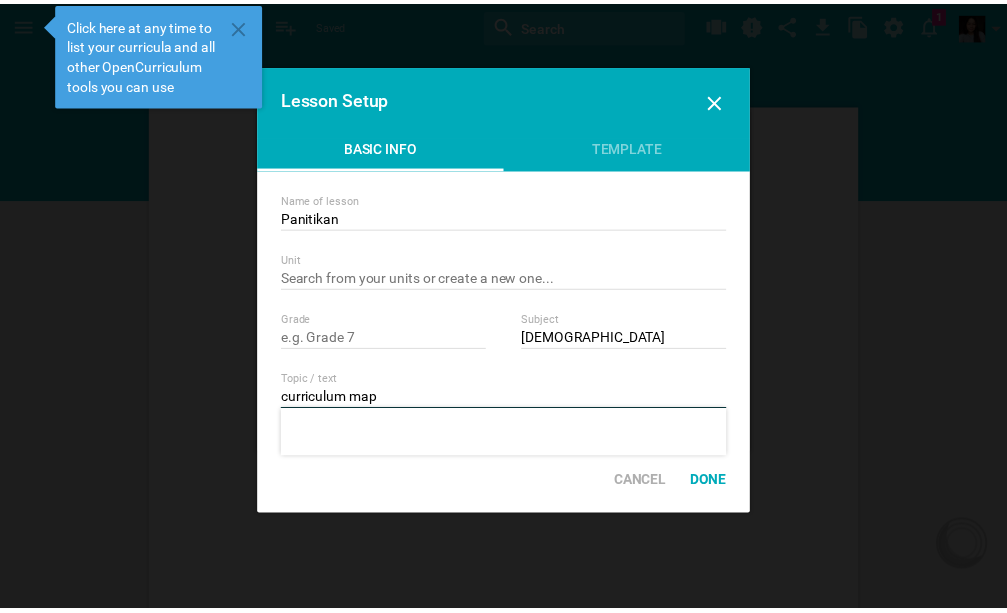 scroll, scrollTop: 0, scrollLeft: 0, axis: both 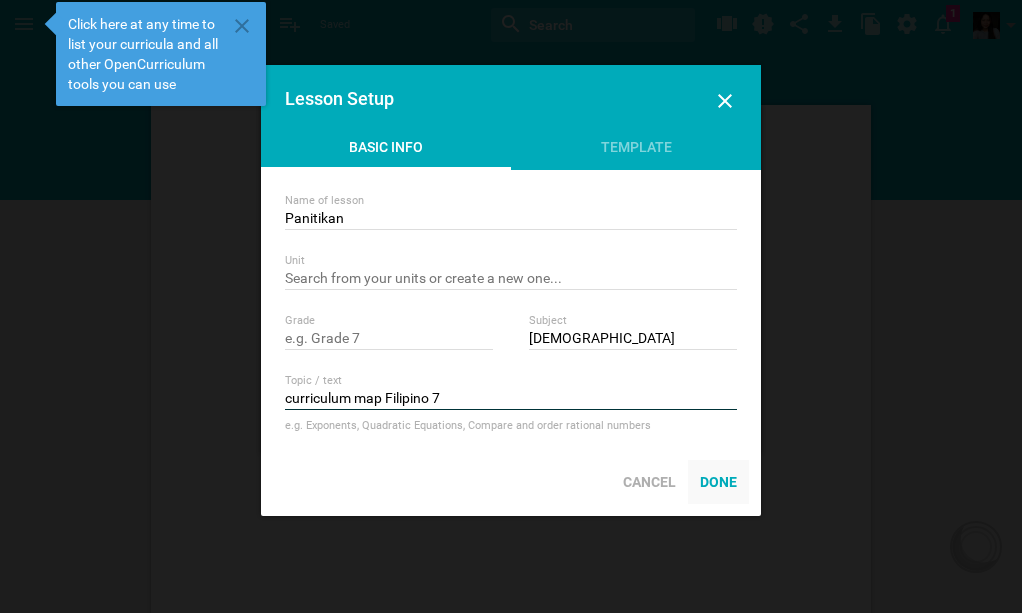 type on "curriculum map Filipino 7" 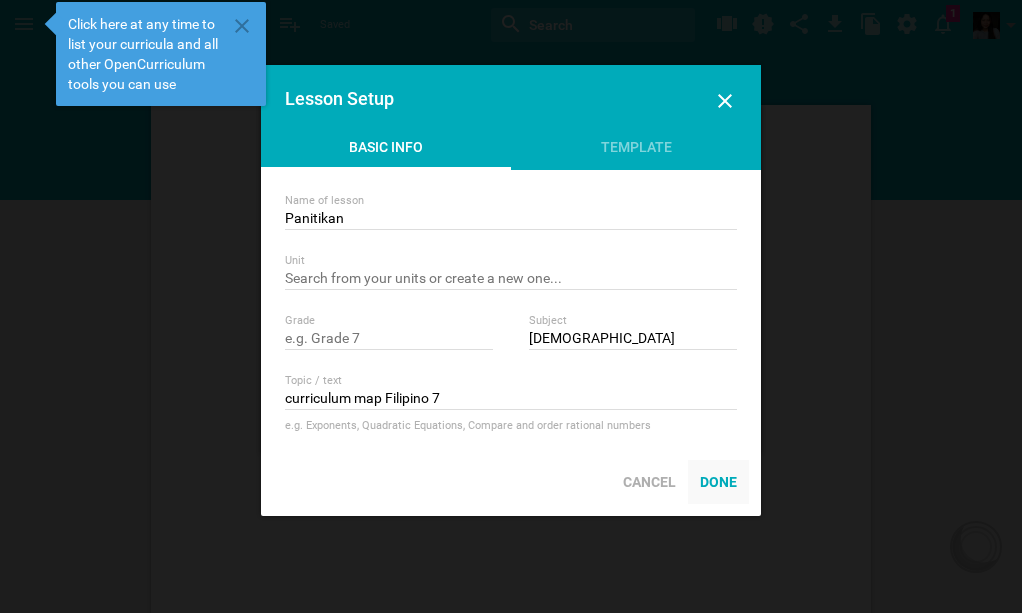 click on "Done" at bounding box center (718, 482) 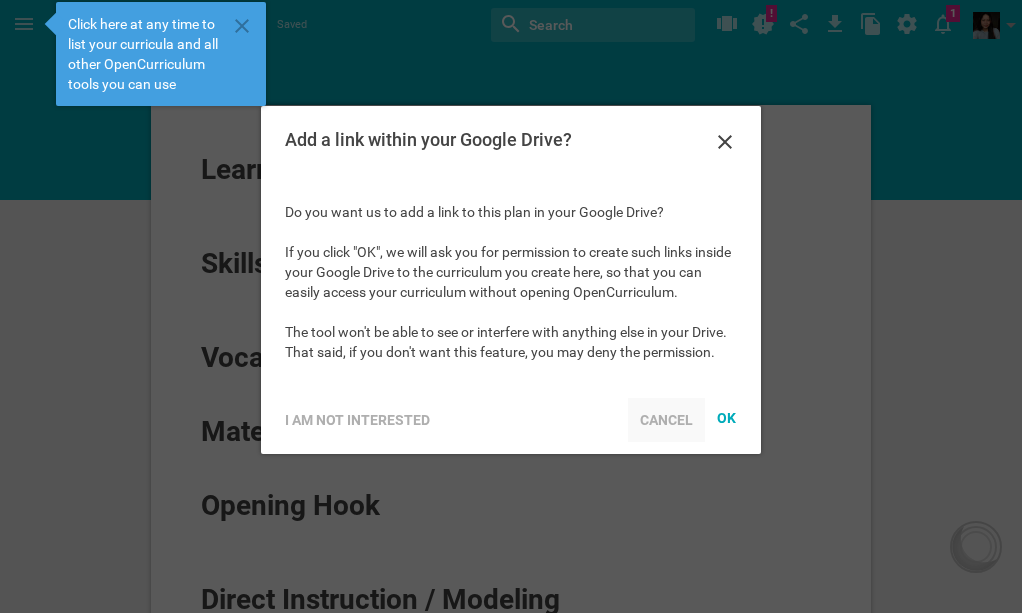 click on "Cancel" at bounding box center [666, 420] 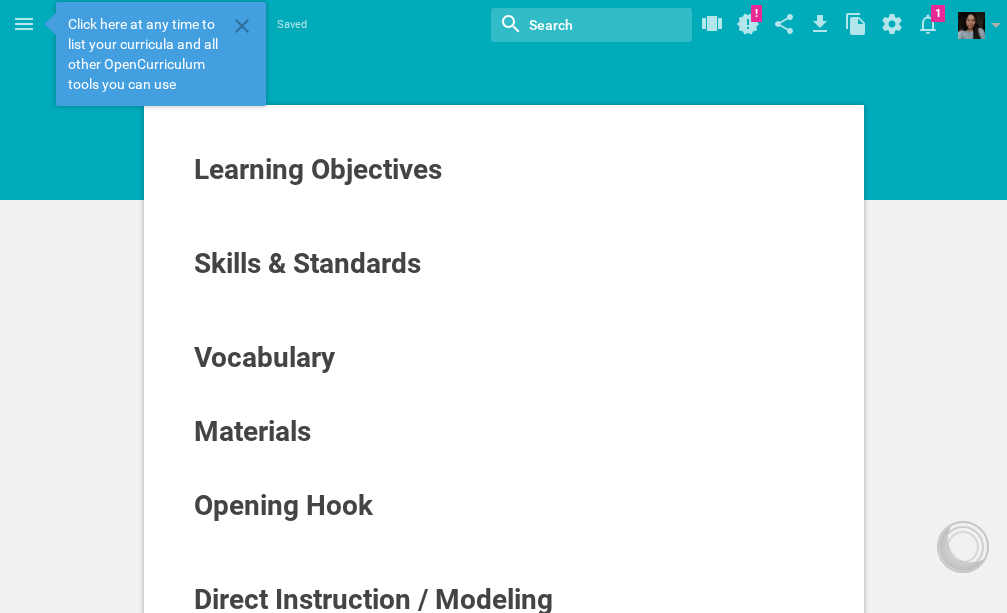 click on "Learning Objectives Skills & Standards Vocabulary Materials Opening Hook Direct Instruction / Modeling Guided Practice Independent Practice Check For Understanding Exit ticket Add citations / references... Reflection Add a reflection on this lesson... Post comment  said: Post reply" at bounding box center (503, 773) 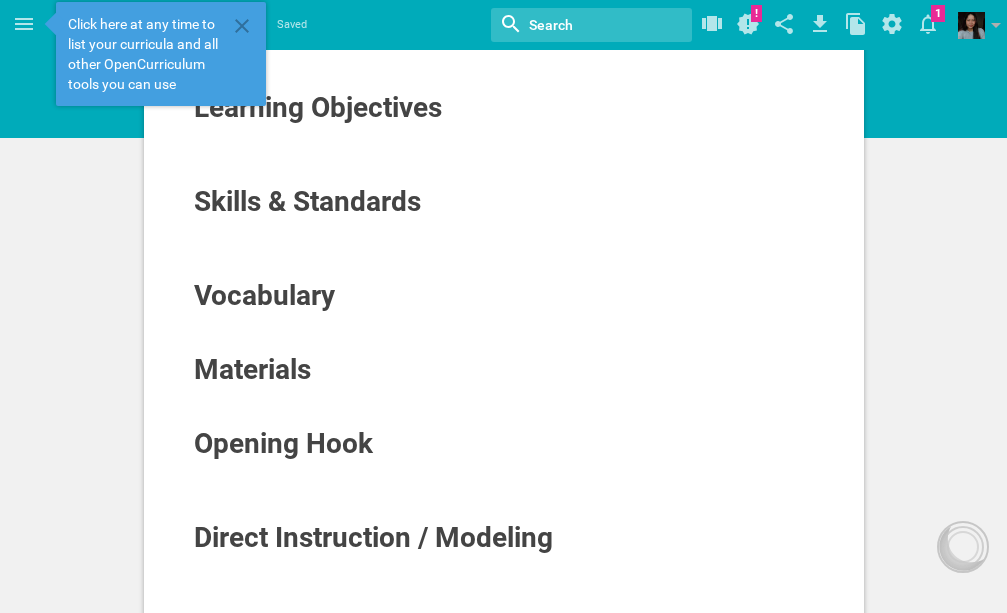 scroll, scrollTop: 0, scrollLeft: 0, axis: both 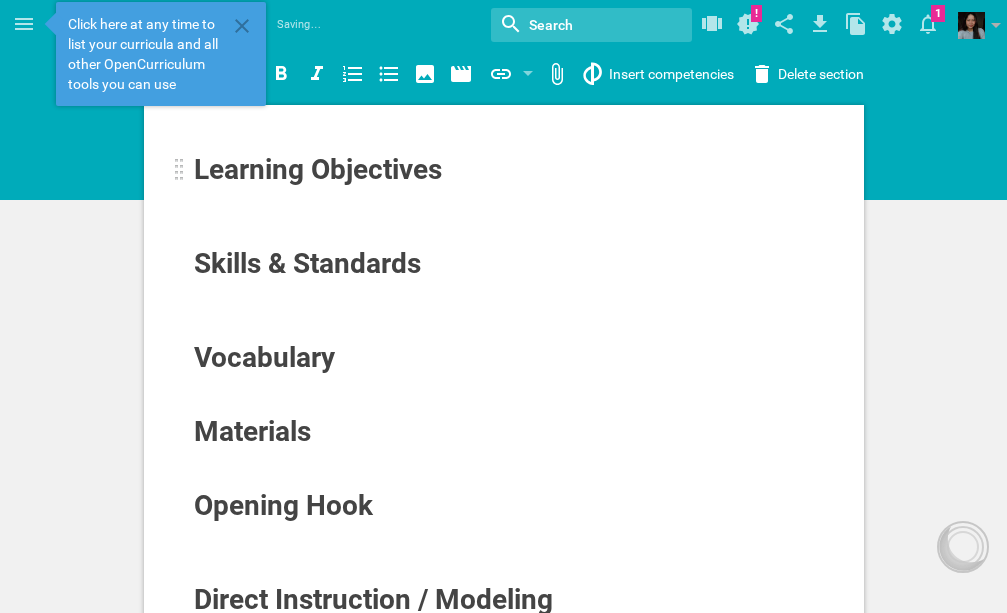 click on "Learning Objectives" at bounding box center (442, 170) 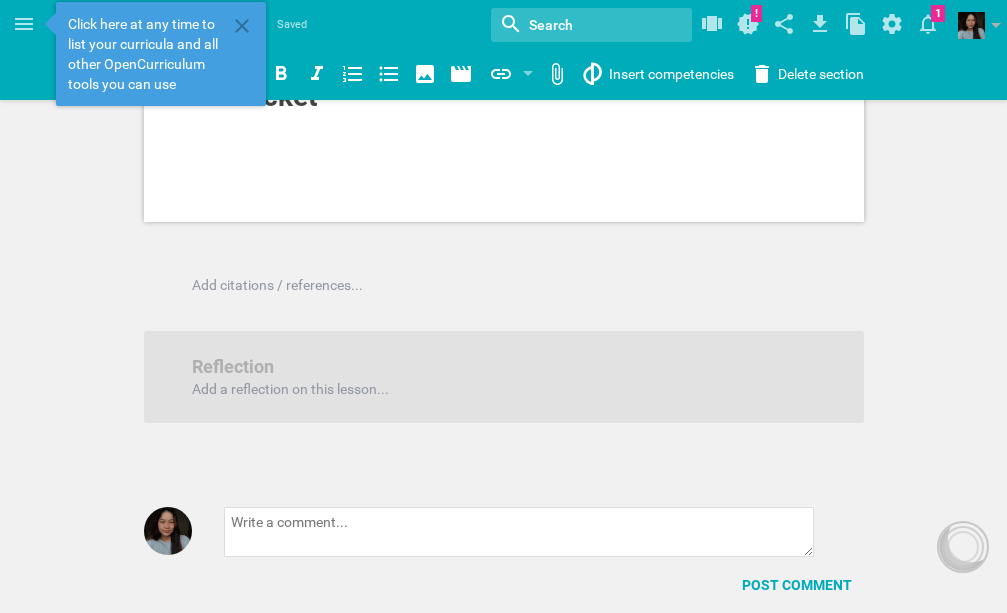 scroll, scrollTop: 934, scrollLeft: 0, axis: vertical 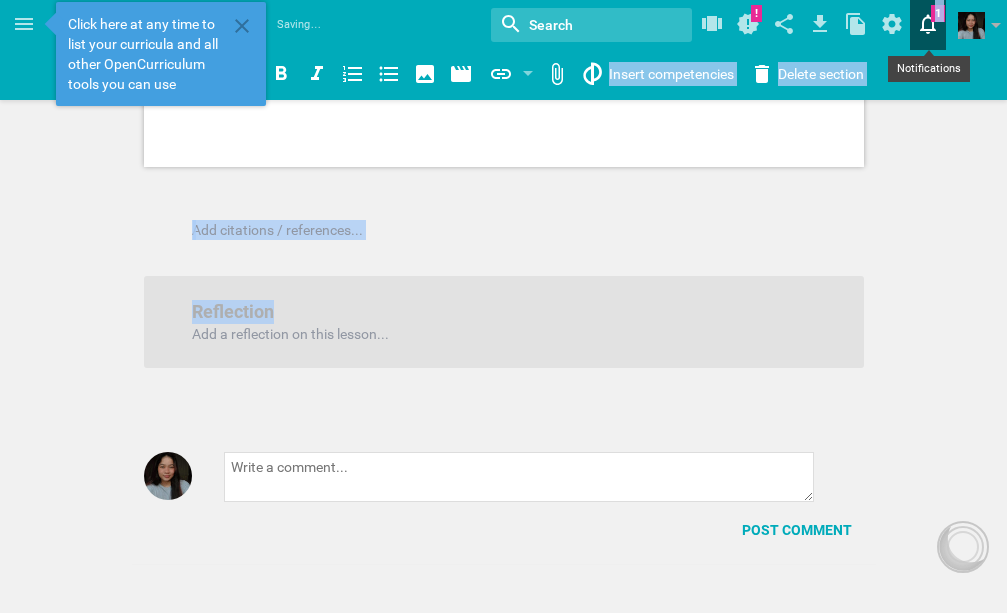 drag, startPoint x: 932, startPoint y: 293, endPoint x: 924, endPoint y: 28, distance: 265.12073 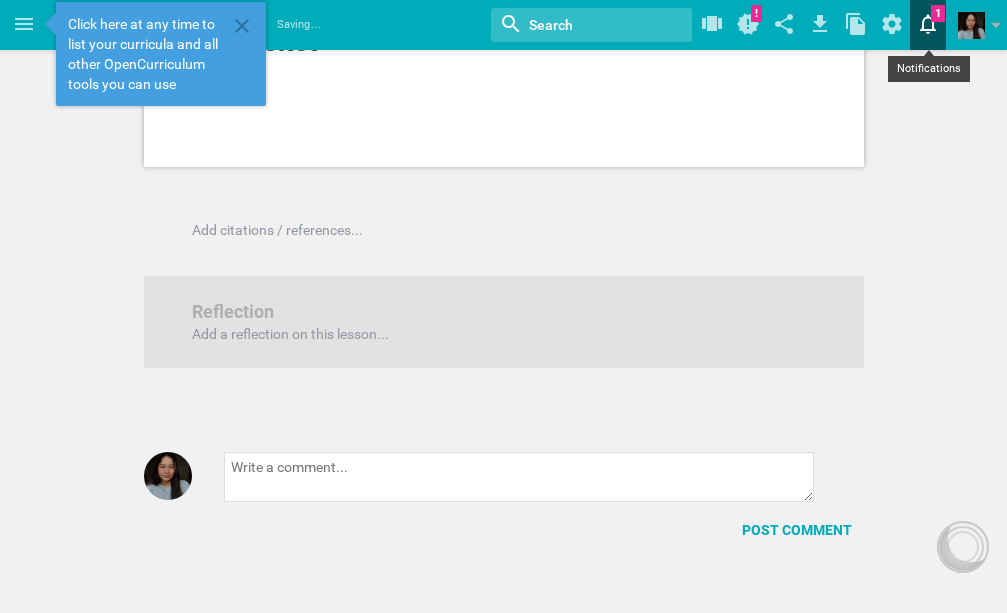 click 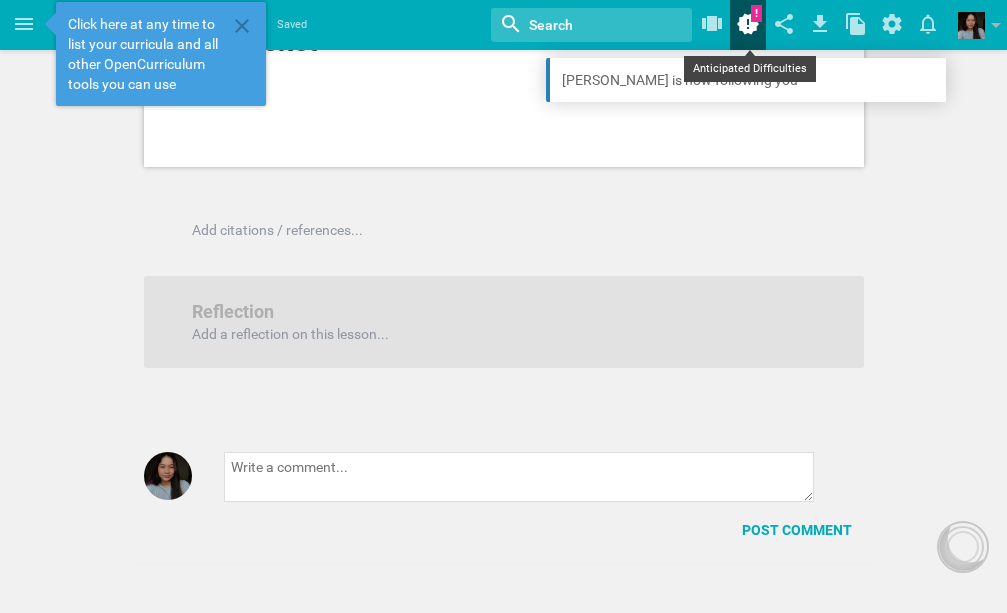click 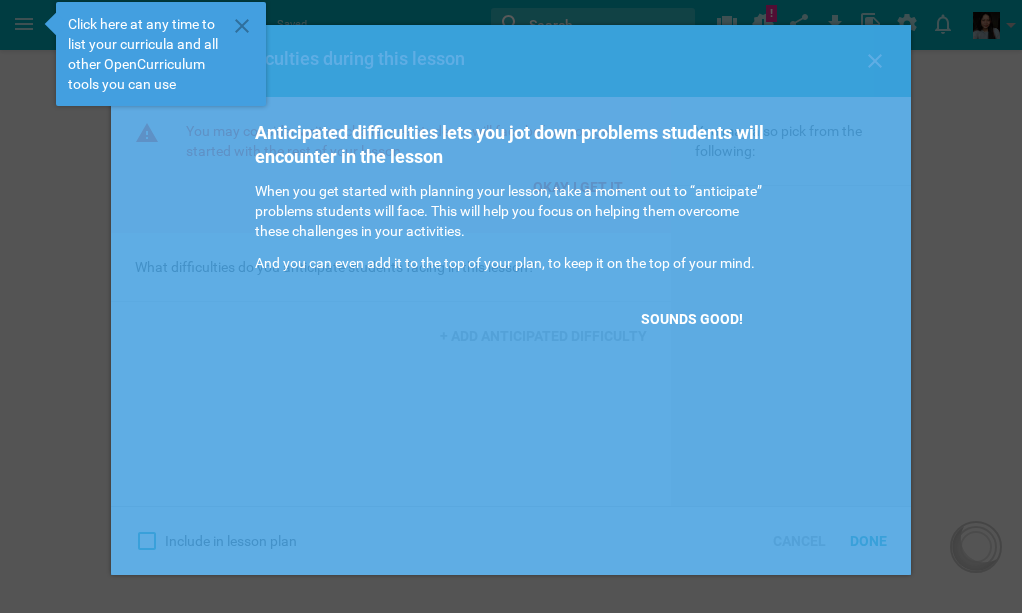 click on "Anticipated difficulties lets you jot down problems students will encounter in the lesson When you get started with planning your lesson, take a moment out to “anticipate” problems students will face. This will help you focus on helping them overcome these challenges in your activities. And you can even add it to the top of your plan, to keep it on the top of your mind. Sounds good!" at bounding box center [511, 149] 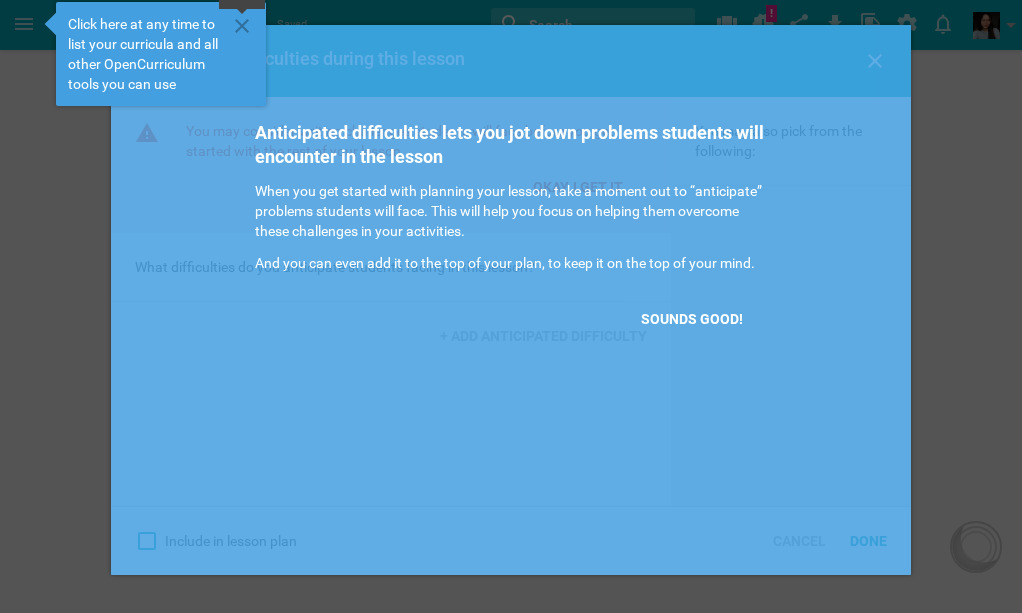click 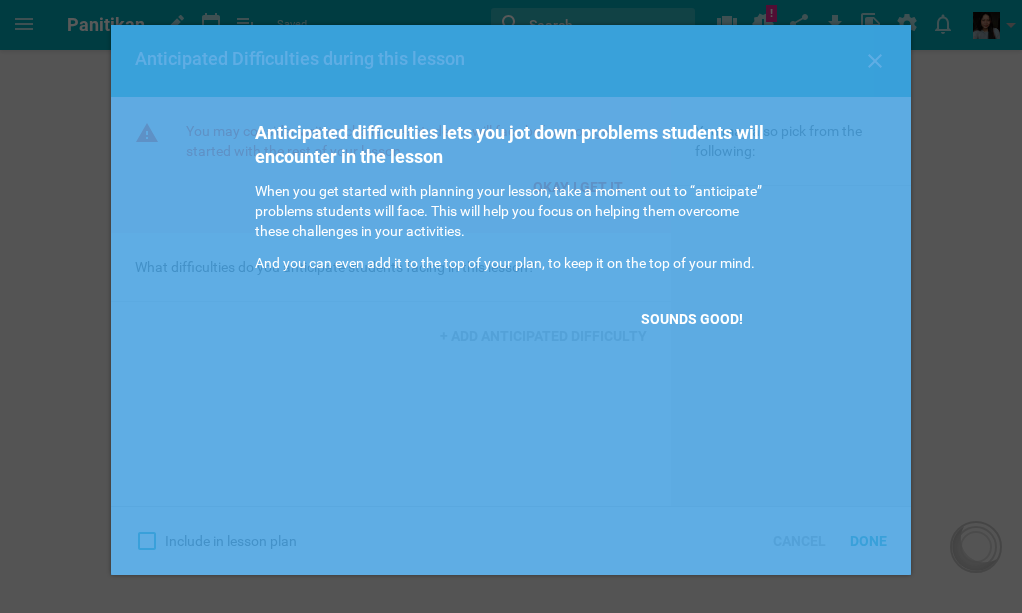 click on "Anticipated difficulties lets you jot down problems students will encounter in the lesson When you get started with planning your lesson, take a moment out to “anticipate” problems students will face. This will help you focus on helping them overcome these challenges in your activities. And you can even add it to the top of your plan, to keep it on the top of your mind. Sounds good!" at bounding box center (511, 300) 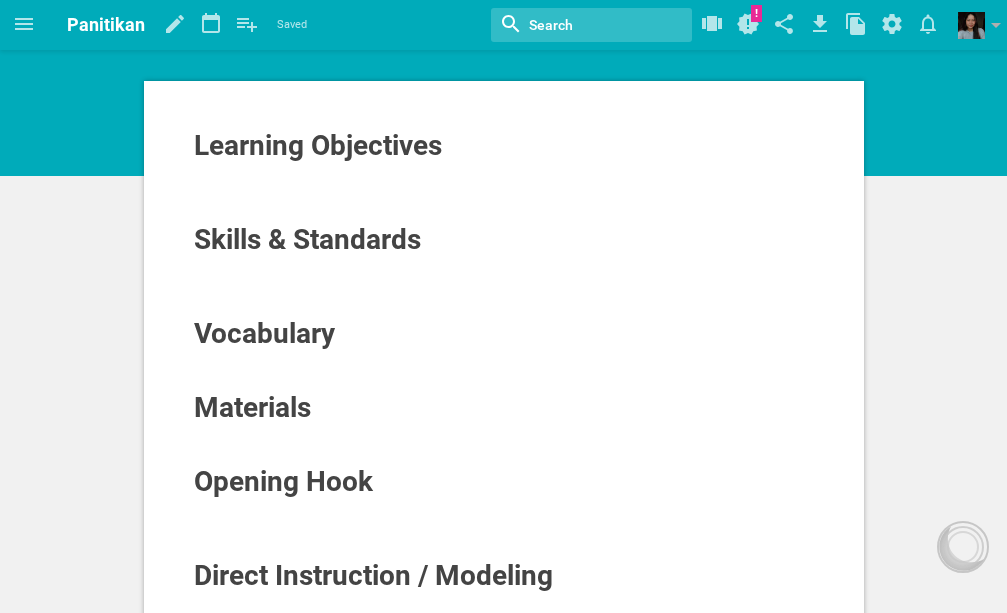 scroll, scrollTop: 16, scrollLeft: 0, axis: vertical 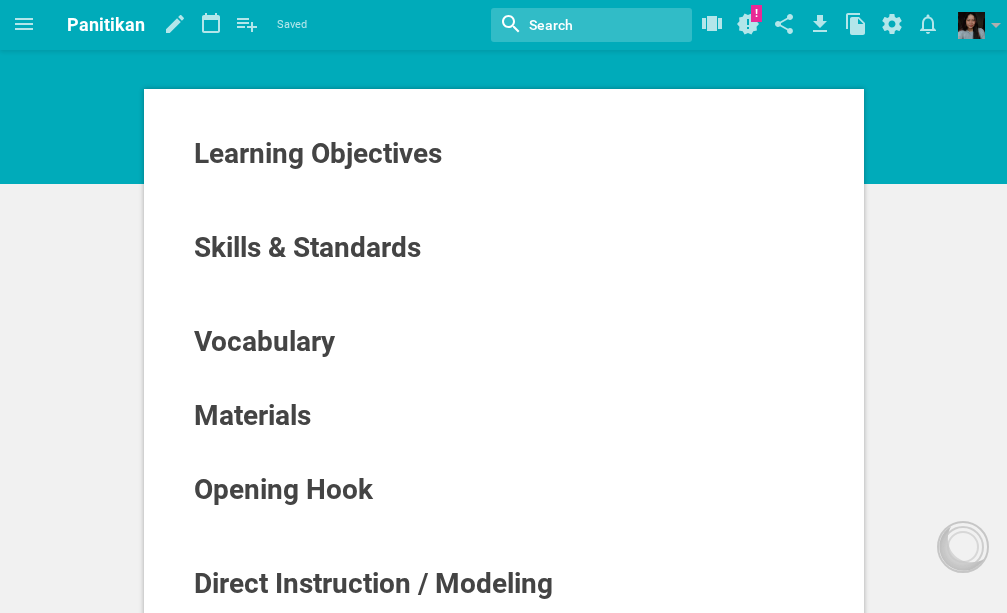 click at bounding box center (587, 25) 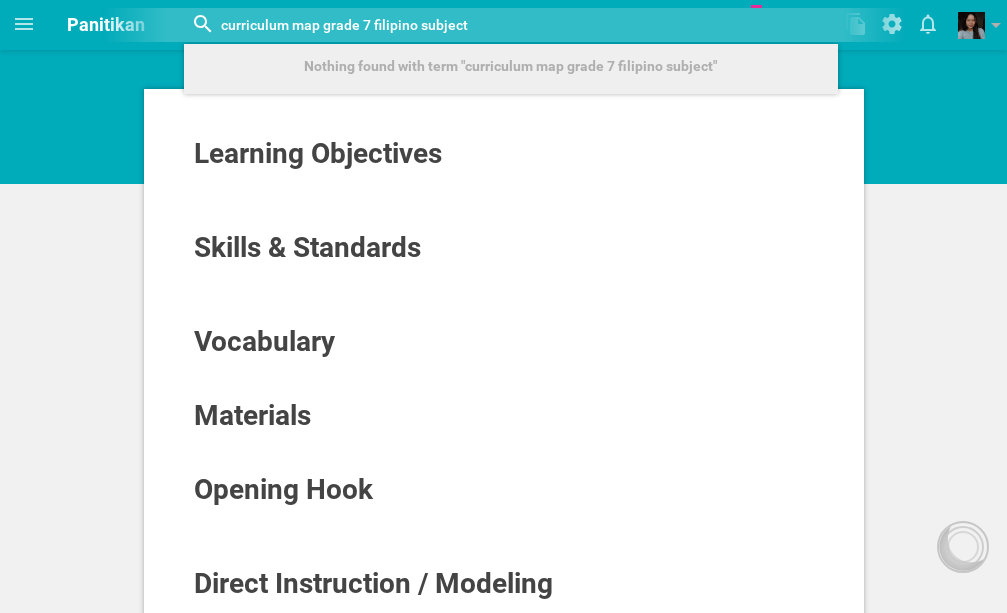 type on "curriculum map grade 7 filipino subject" 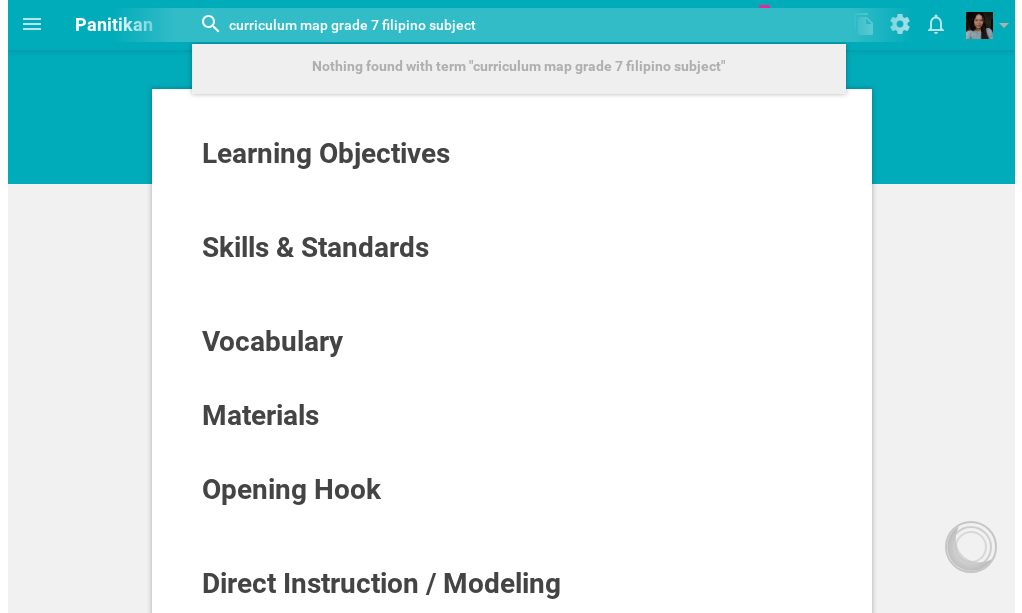 scroll, scrollTop: 0, scrollLeft: 0, axis: both 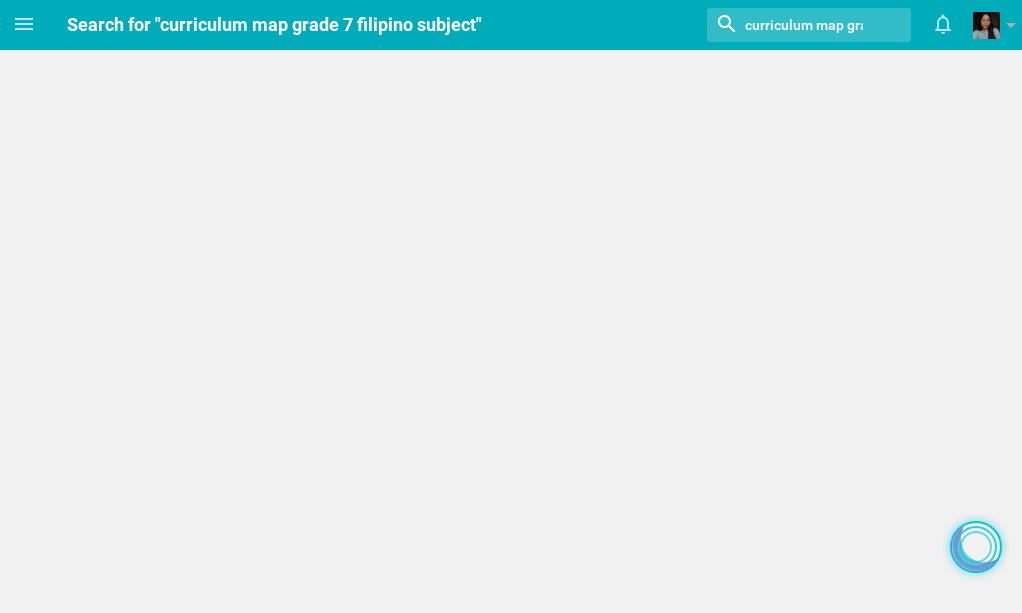 click at bounding box center (976, 547) 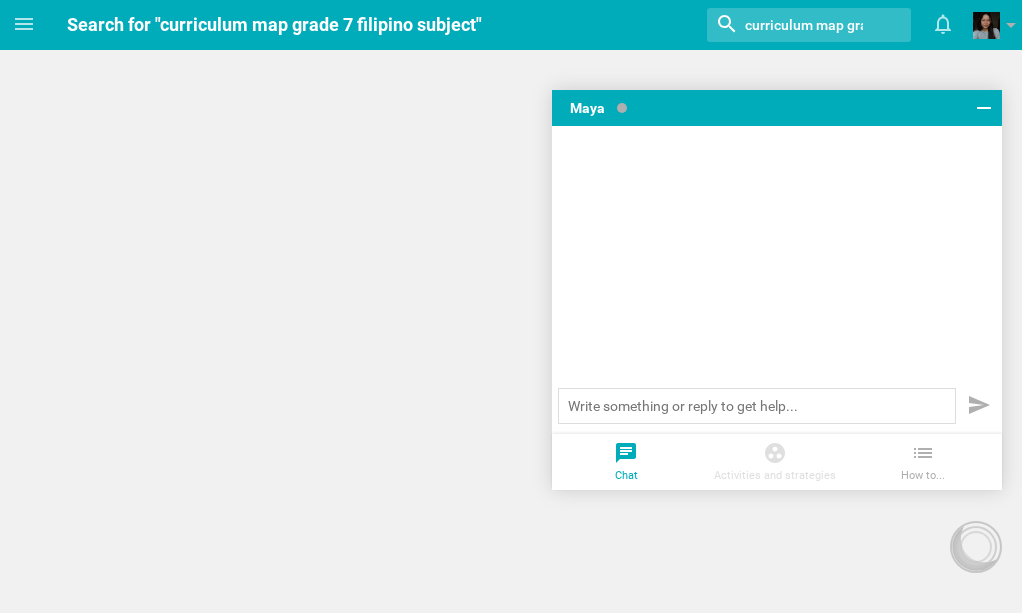 click on "Home Planner My Libraries My Curriculum My Files Search for "curriculum map grade 7 filipino subject" Nothing found with term "curriculum map grade 7 filipino subject"   Moe is now following you View my profile Groups Create a school or team site My preferences Logout Upload from computer Import from Drive Import from Dropbox Cancel Done Add OpenCurriculum resource Drop a file here Cancel Done Insert competencies from... Pick one... From your  network Competencies added Cancel Done Maya Chat Activities and strategies How to... undefined Adding standards  will be explained soon Cancel Done Share lesson with others... Can edit Message Who has access: Only me and collaborators Victoria Padecio Is owner Link Only people with permission will be able to access this  lesson  using the link. Cancel Done Cancel OK Add a link within your Google Drive? Do you want us to add a link to this plan in your Google Drive? I am not interested Cancel Applying template... Notifications Close Create new Close Close Close Close" at bounding box center [511, 306] 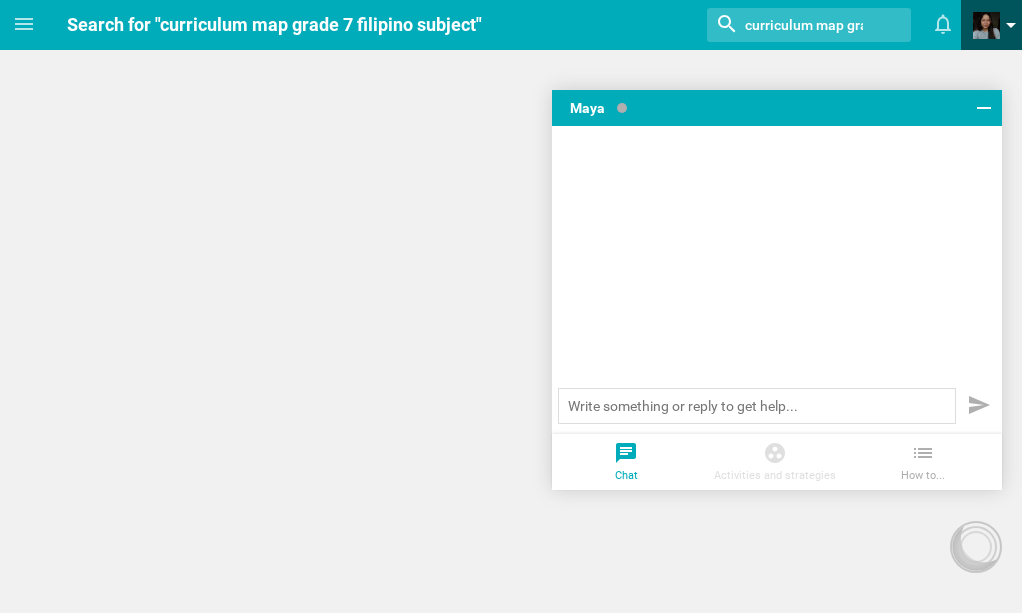 drag, startPoint x: 485, startPoint y: 230, endPoint x: 1011, endPoint y: 26, distance: 564.1737 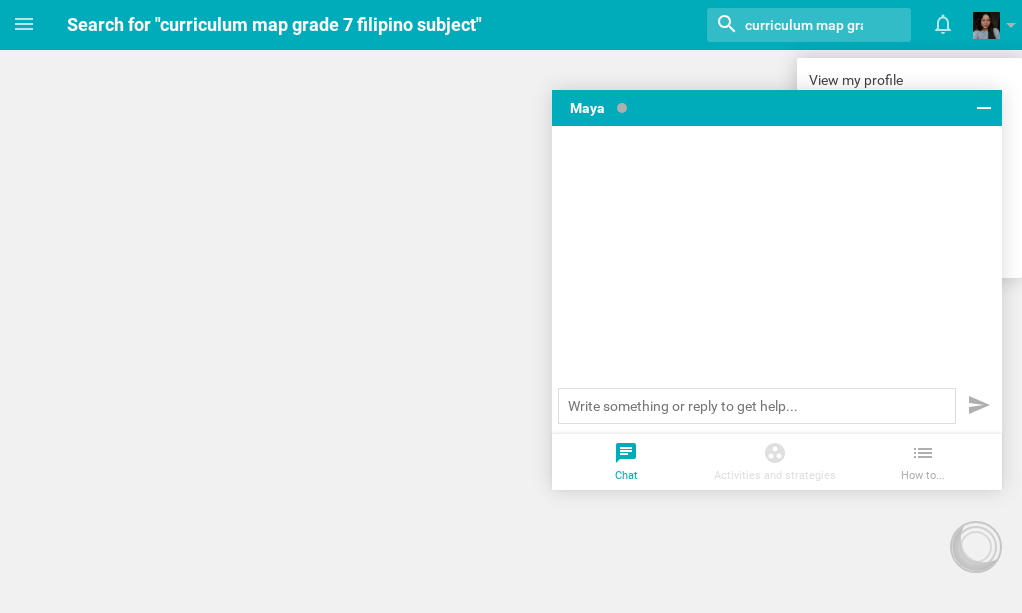 click at bounding box center (535, 52) 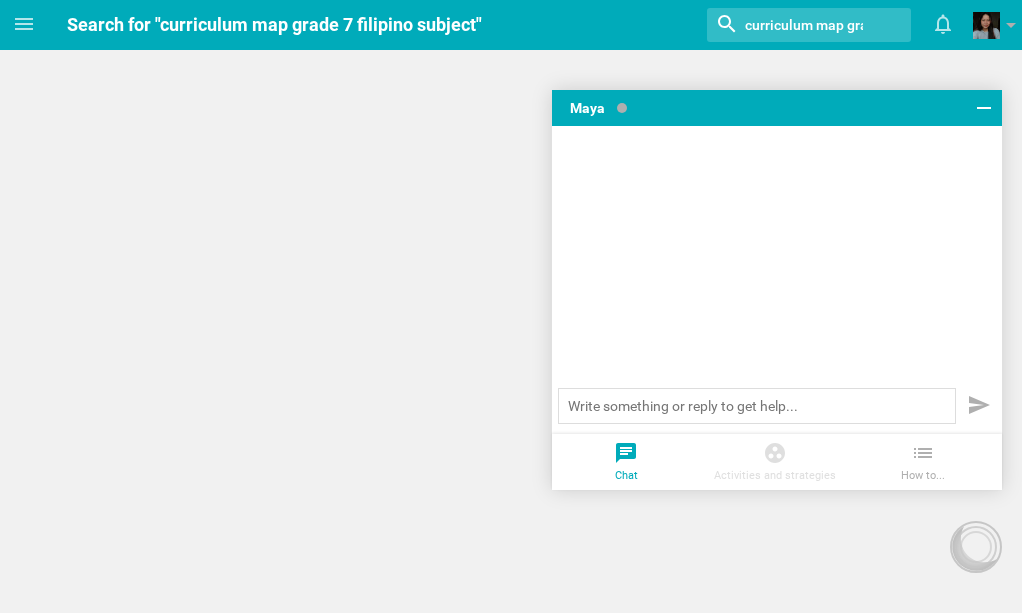 click at bounding box center (804, 25) 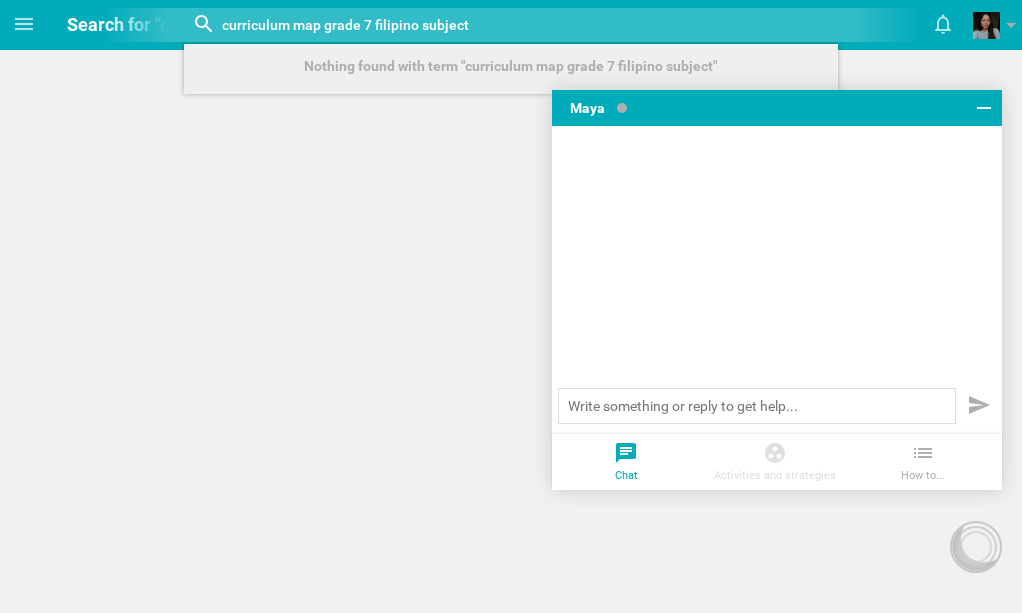 click on "Home Planner My Libraries My Curriculum My Files Search for "curriculum map grade 7 filipino subject" Nothing found with term "curriculum map grade 7 filipino subject"   Moe is now following you View my profile Groups Create a school or team site My preferences Logout Upload from computer Import from Drive Import from Dropbox Cancel Done Add OpenCurriculum resource Drop a file here Cancel Done Insert competencies from... Pick one... From your  network Competencies added Cancel Done Maya Chat Activities and strategies How to... undefined Adding standards  will be explained soon Cancel Done Share lesson with others... Can edit Message Who has access: Only me and collaborators Victoria Padecio Is owner Link Only people with permission will be able to access this  lesson  using the link. Cancel Done Cancel OK Add a link within your Google Drive? Do you want us to add a link to this plan in your Google Drive? I am not interested Cancel Applying template... Notifications Close Create new Close Close Close Close" at bounding box center (511, 306) 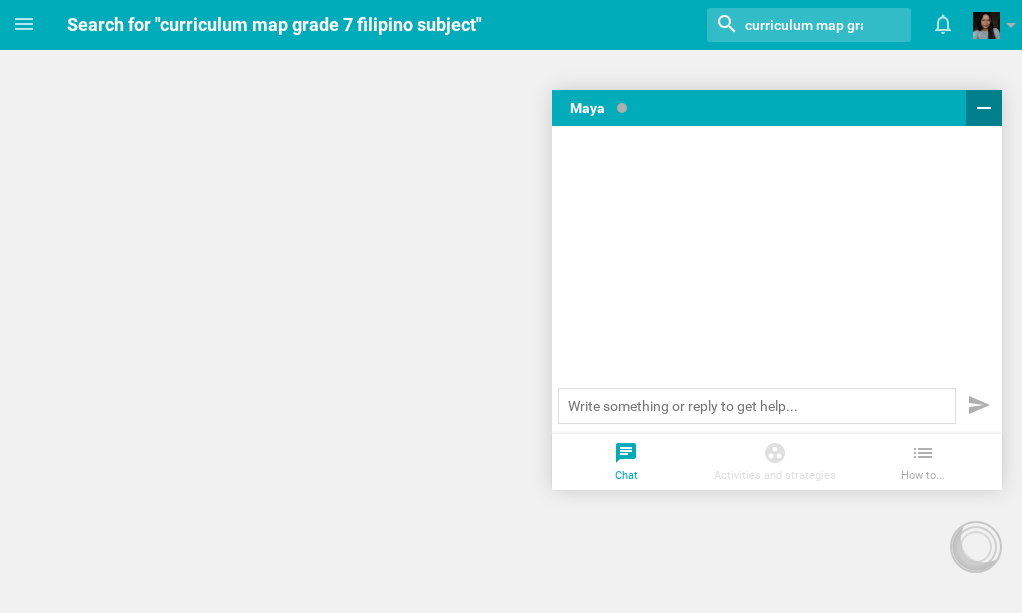 click 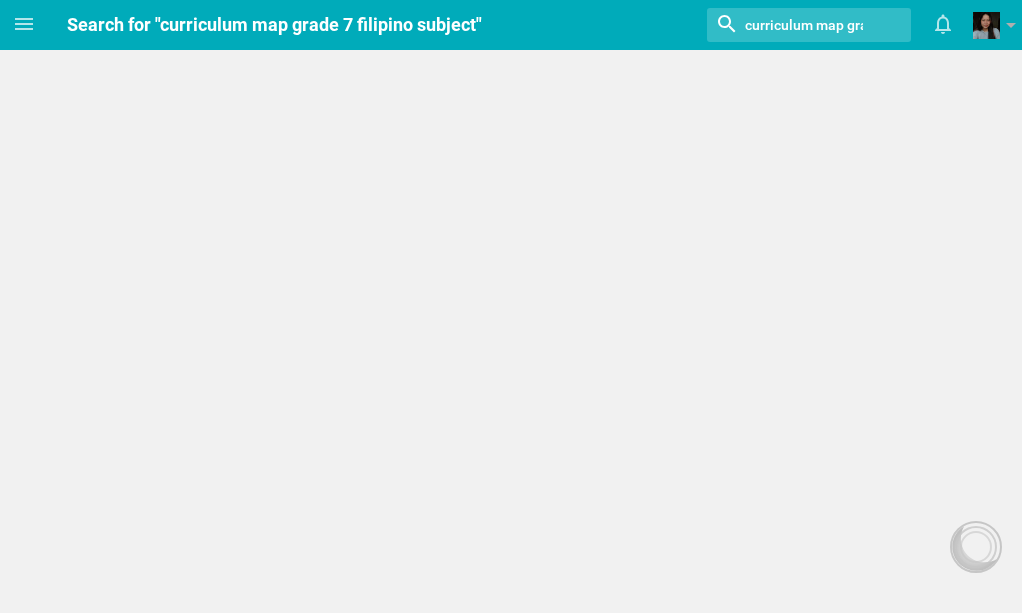 click on "Search for "curriculum map grade 7 filipino subject" Nothing found with term "curriculum map grade 7 filipino subject"   Moe is now following you View my profile Groups Create a school or team site My preferences Logout" at bounding box center (535, 25) 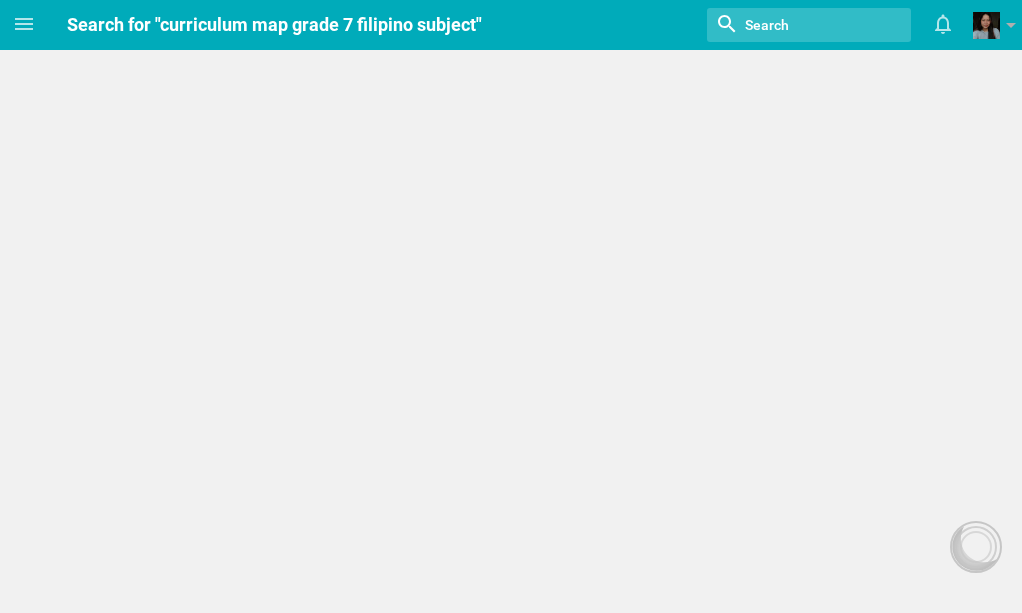 scroll, scrollTop: 0, scrollLeft: 0, axis: both 